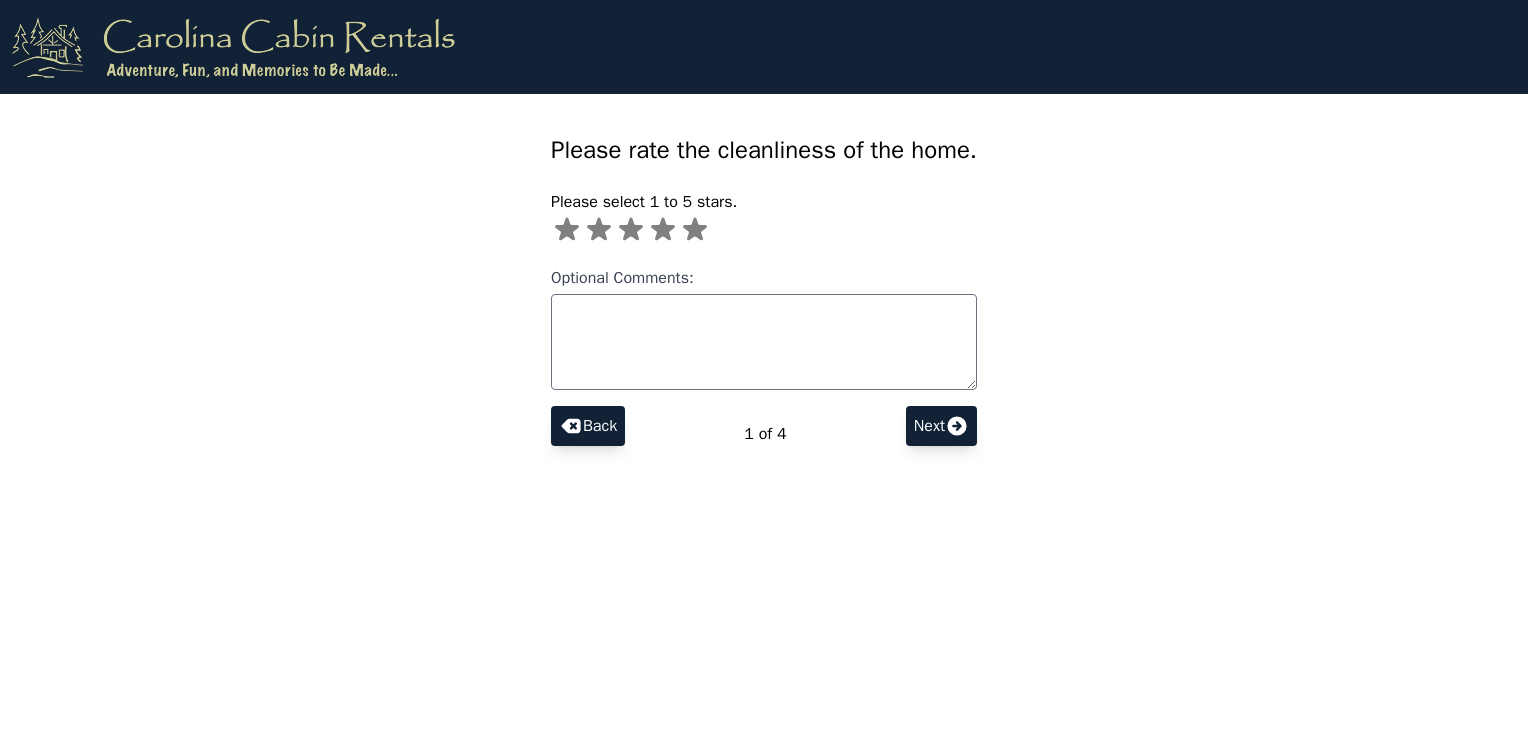 scroll, scrollTop: 0, scrollLeft: 0, axis: both 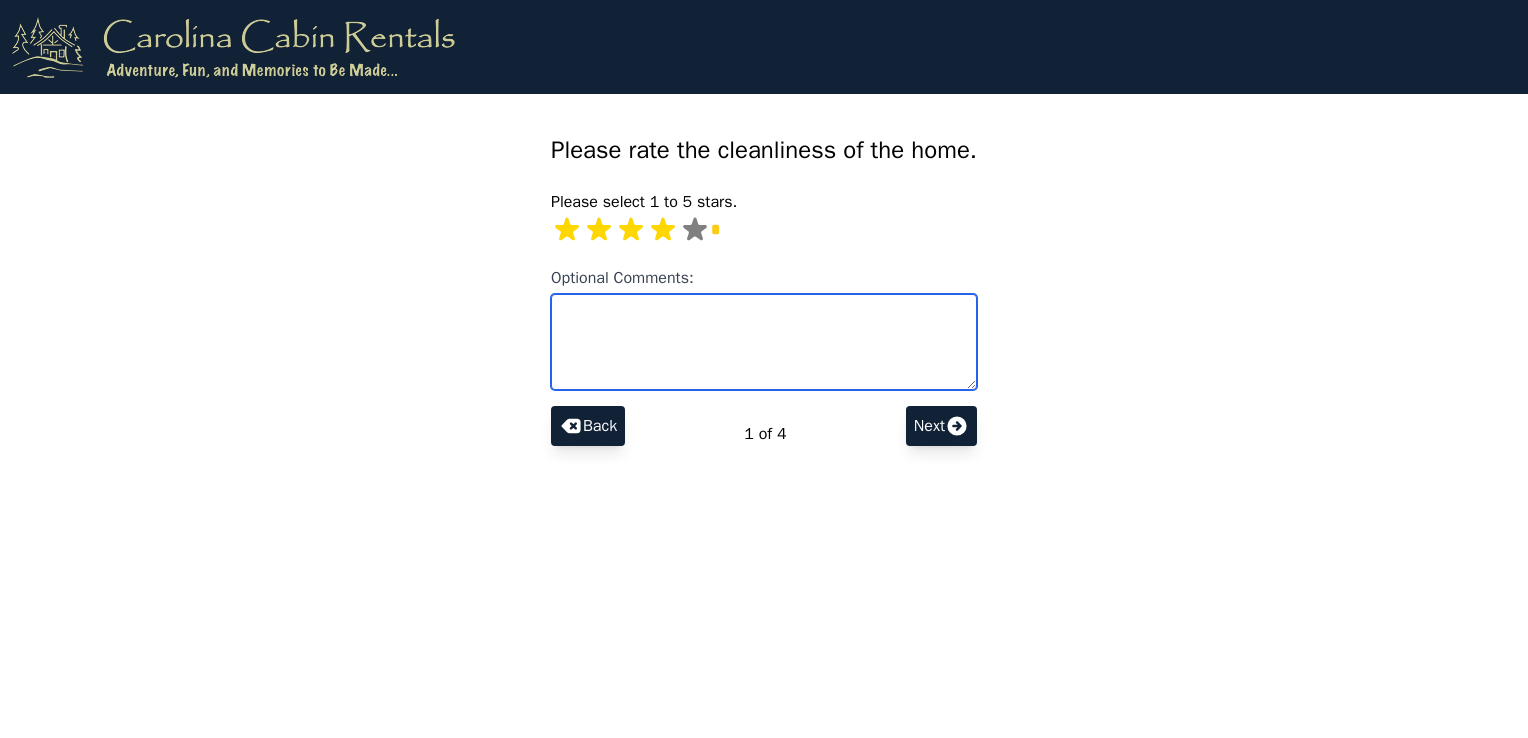 click on "Optional Comments:" at bounding box center (764, 342) 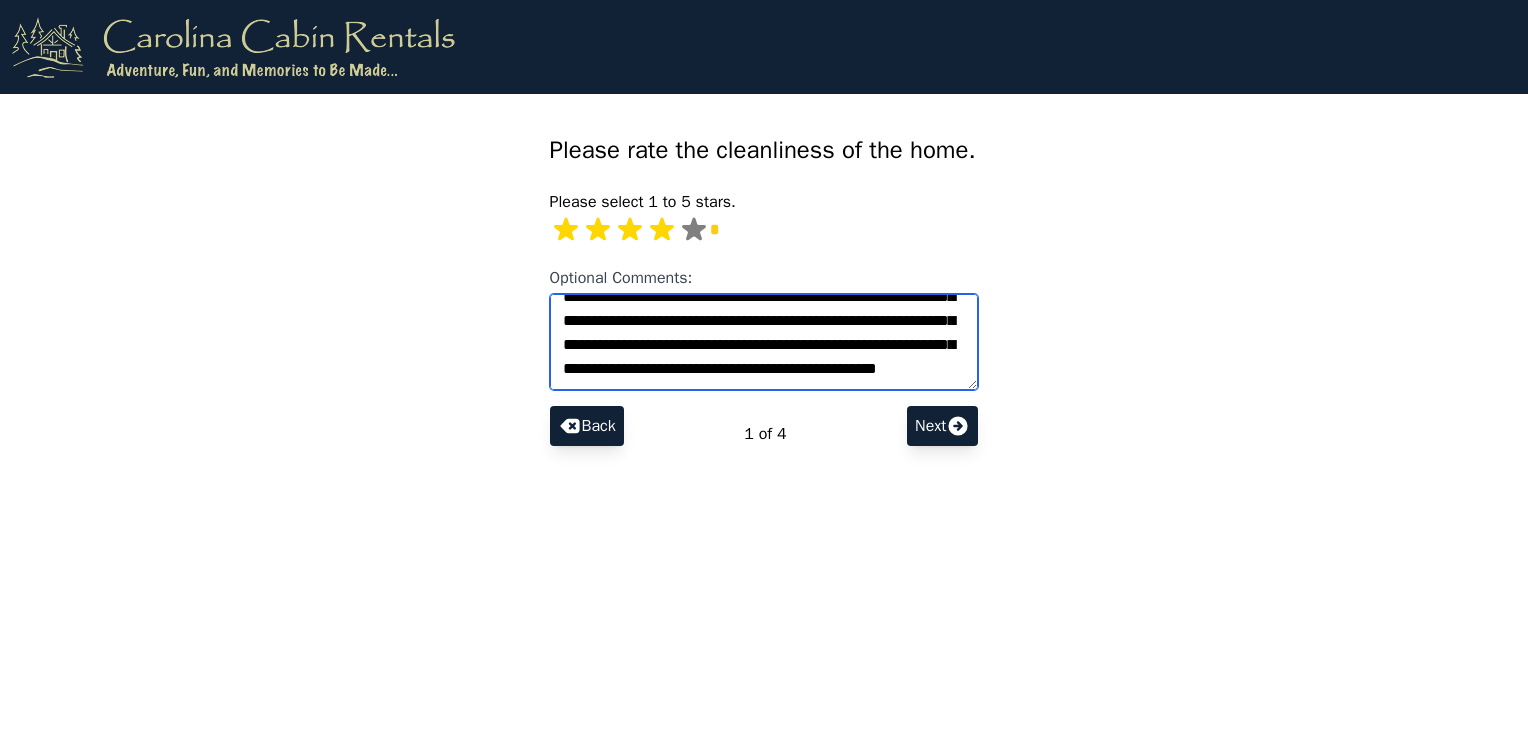 scroll, scrollTop: 128, scrollLeft: 0, axis: vertical 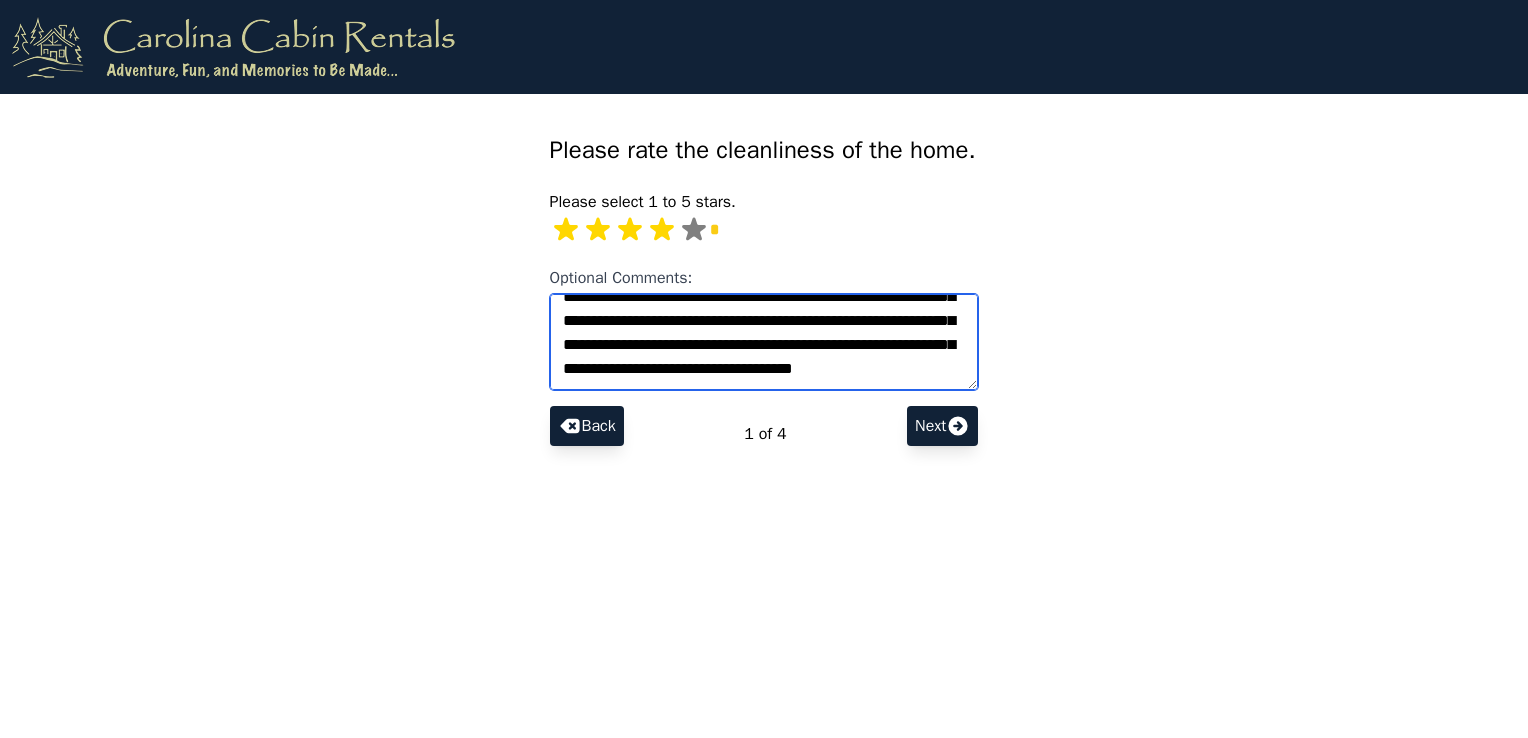 click on "**********" at bounding box center [764, 342] 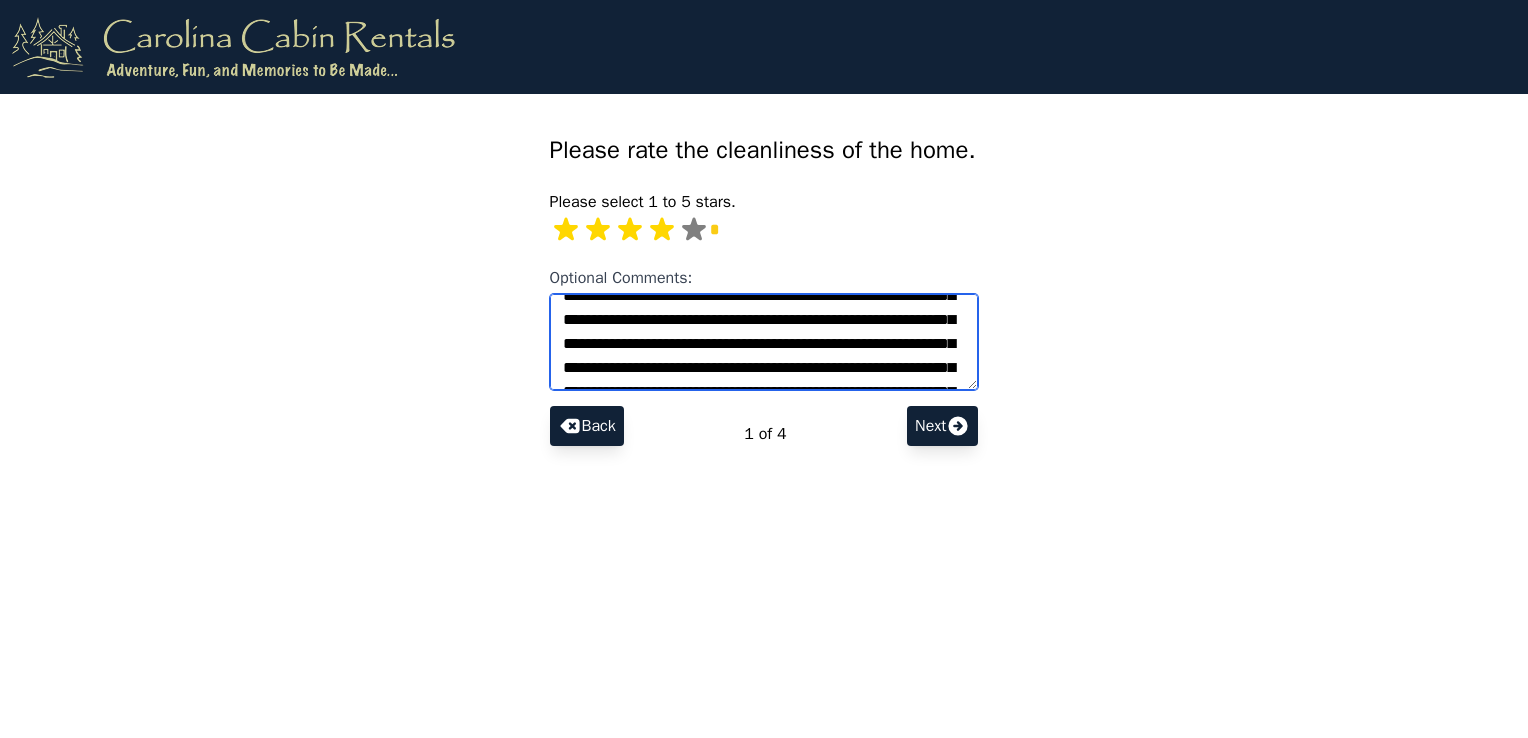 scroll, scrollTop: 39, scrollLeft: 0, axis: vertical 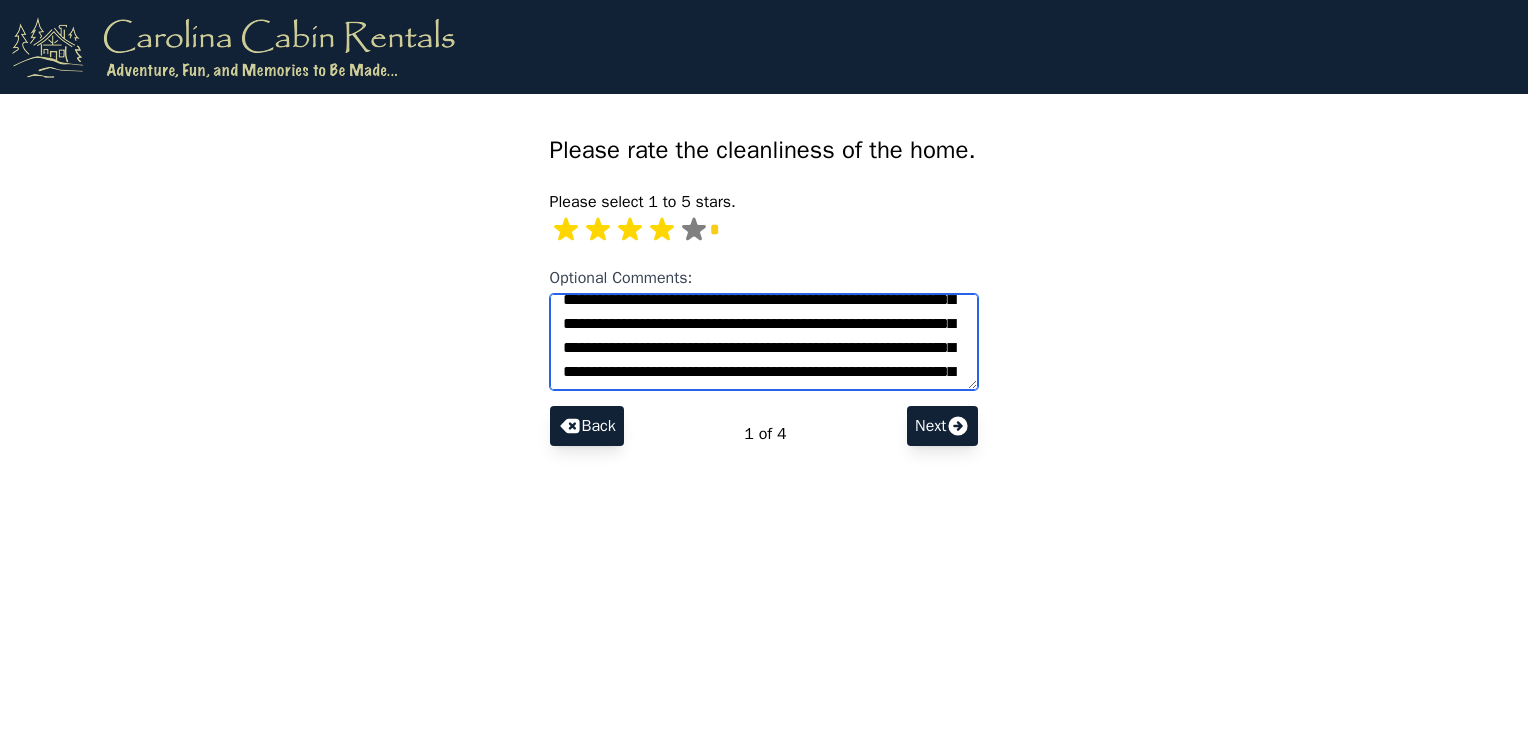 click on "**********" at bounding box center (764, 342) 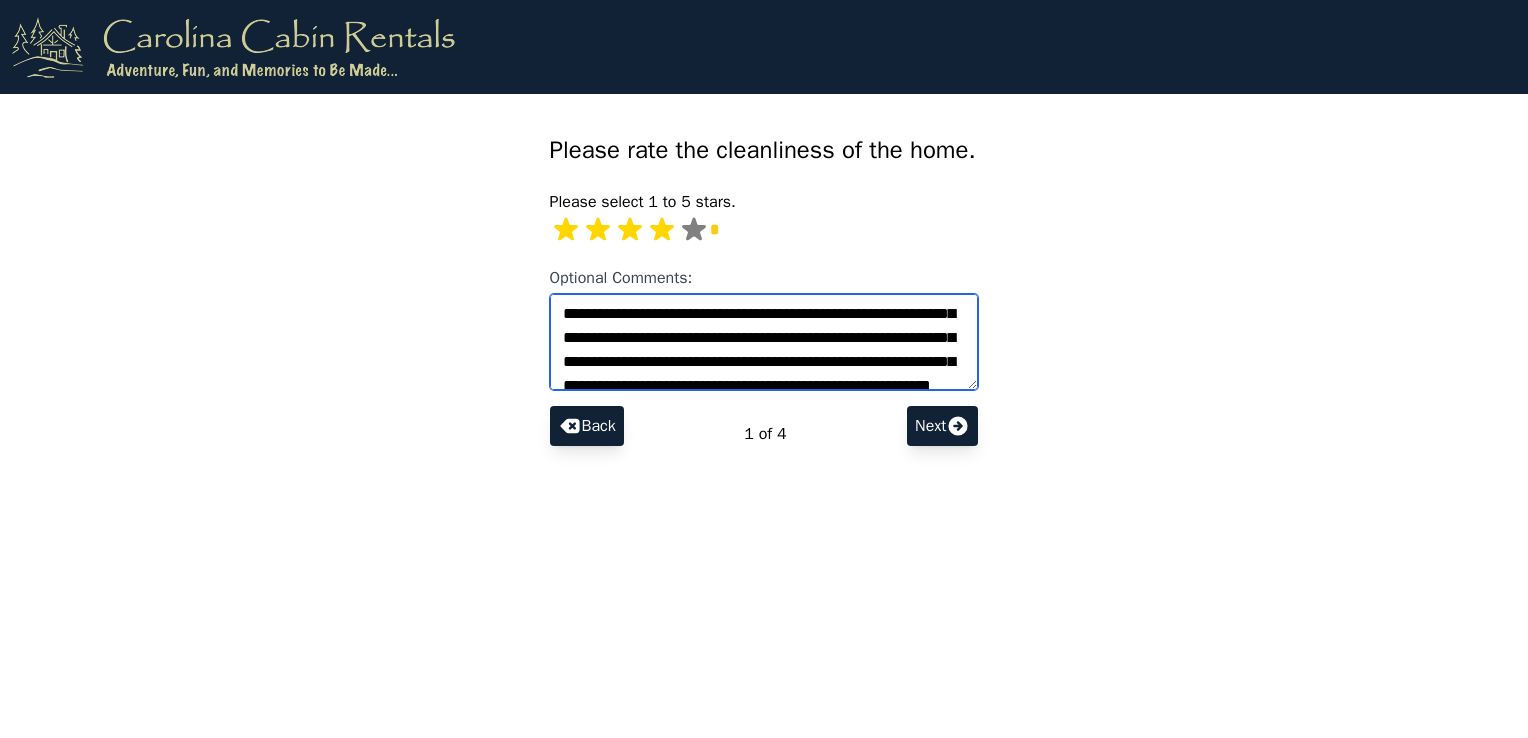 scroll, scrollTop: 98, scrollLeft: 0, axis: vertical 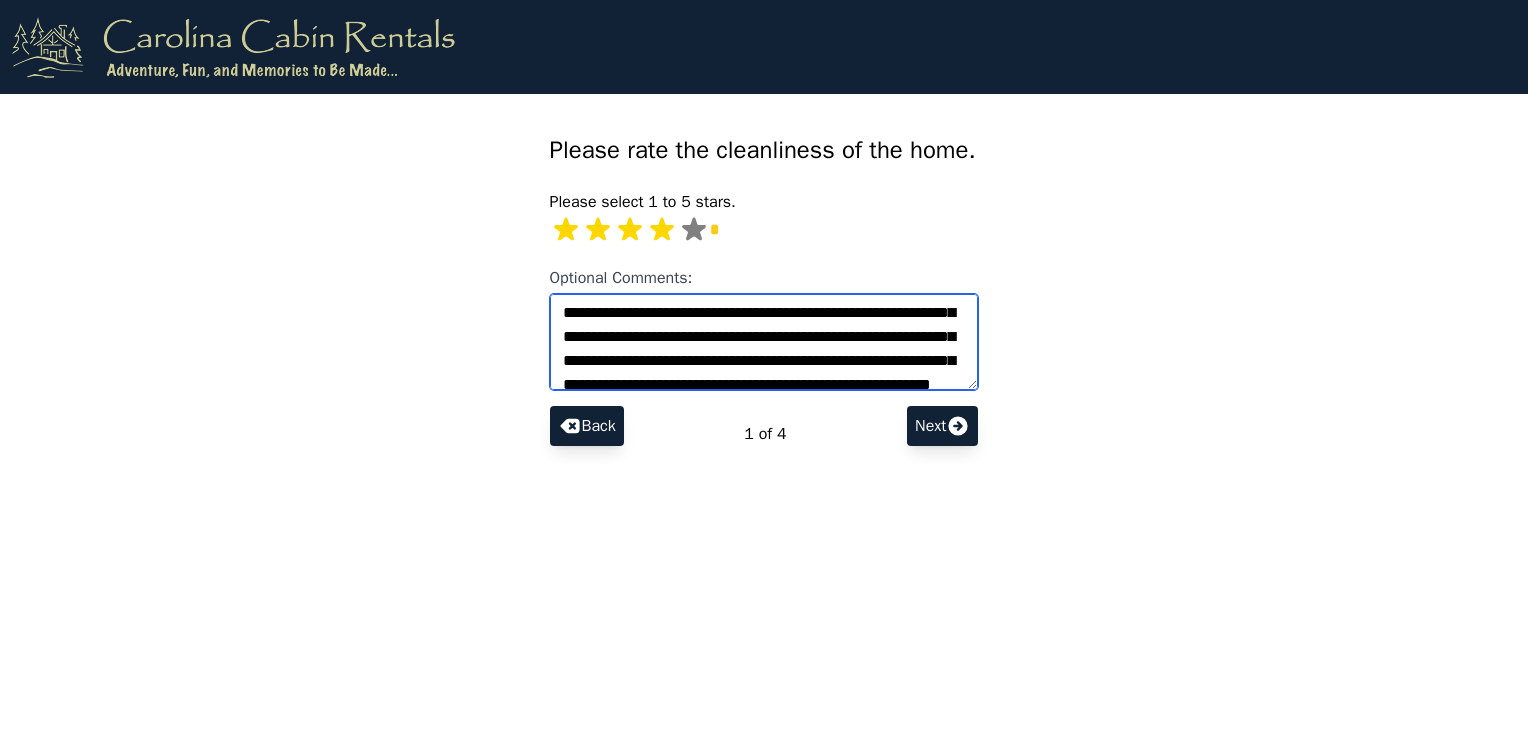 click on "**********" at bounding box center [764, 342] 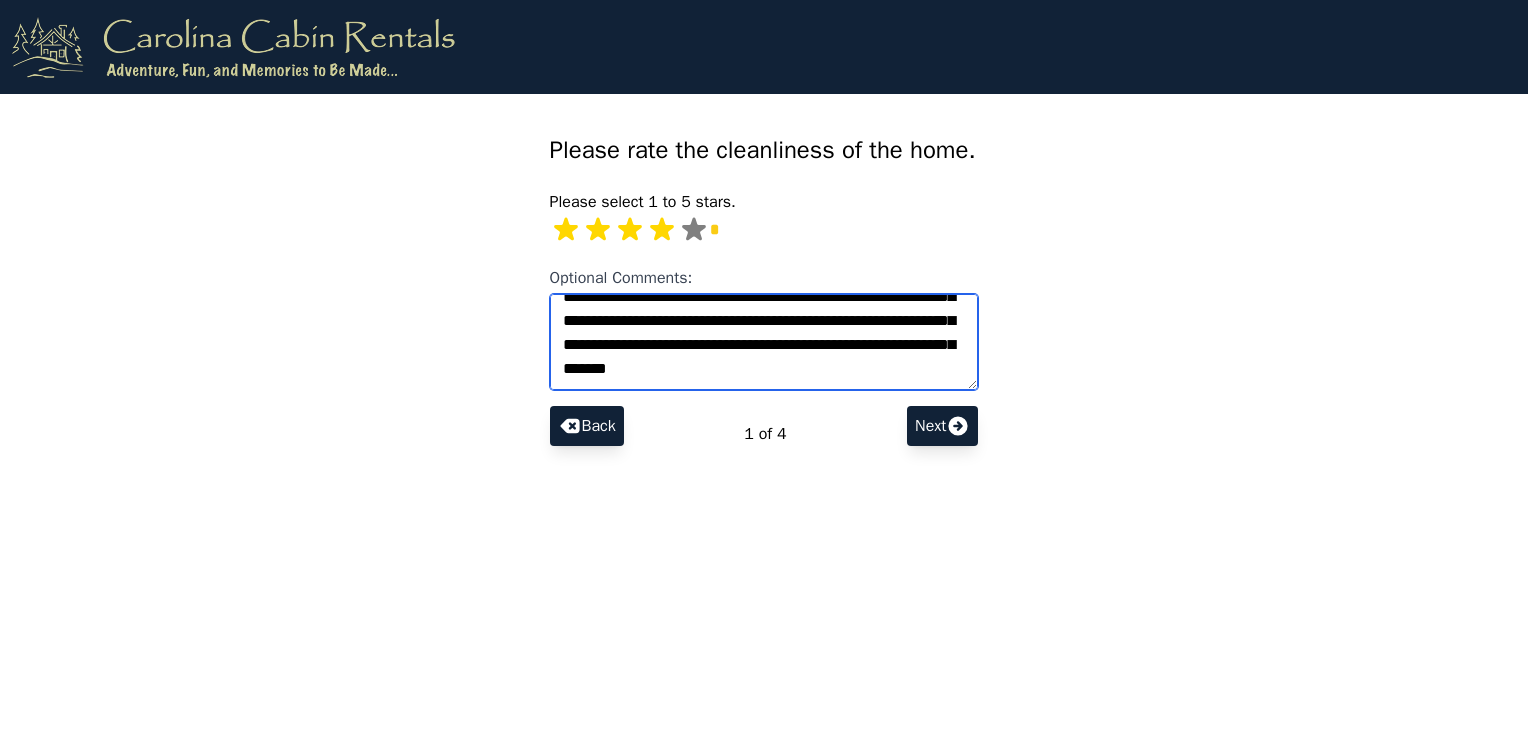 scroll, scrollTop: 160, scrollLeft: 0, axis: vertical 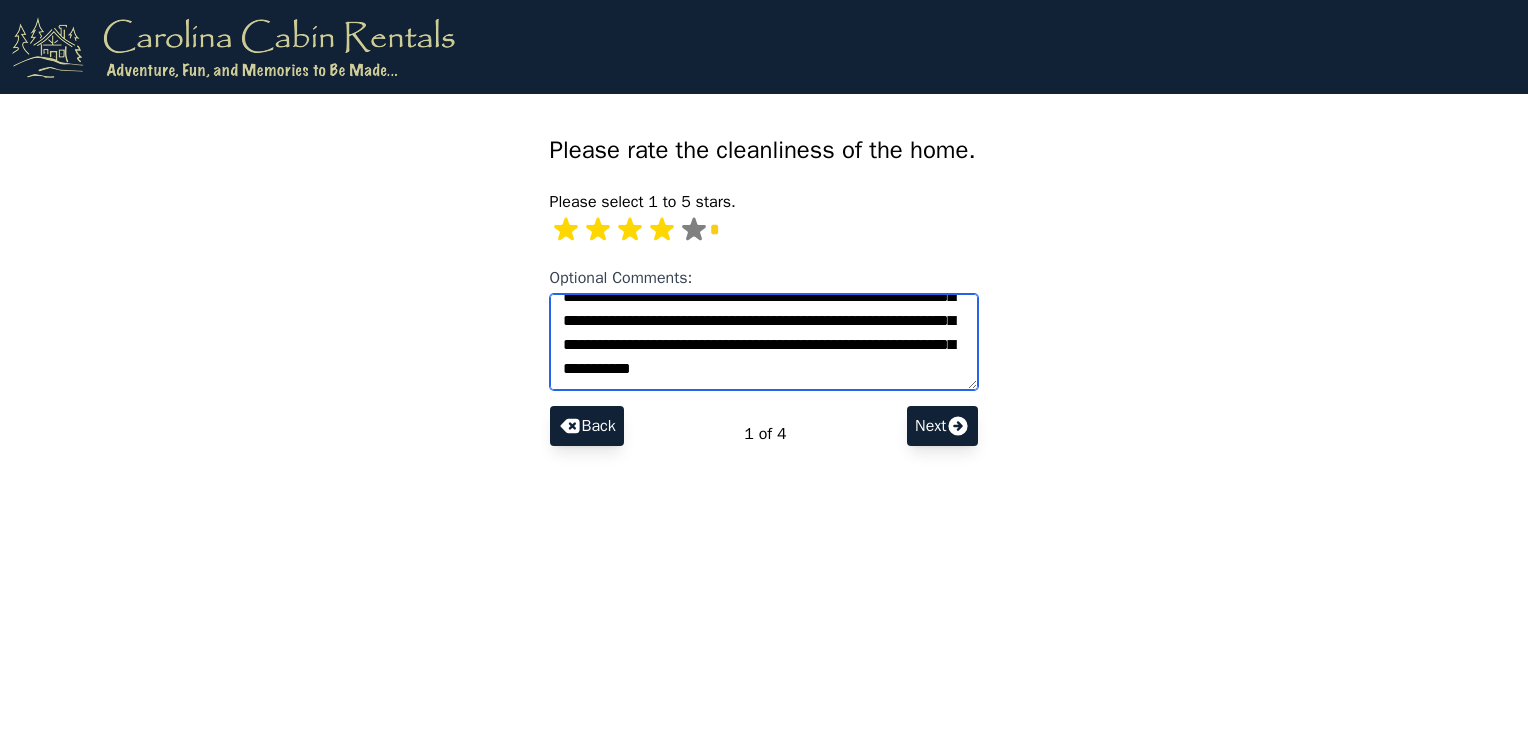click on "**********" at bounding box center (764, 342) 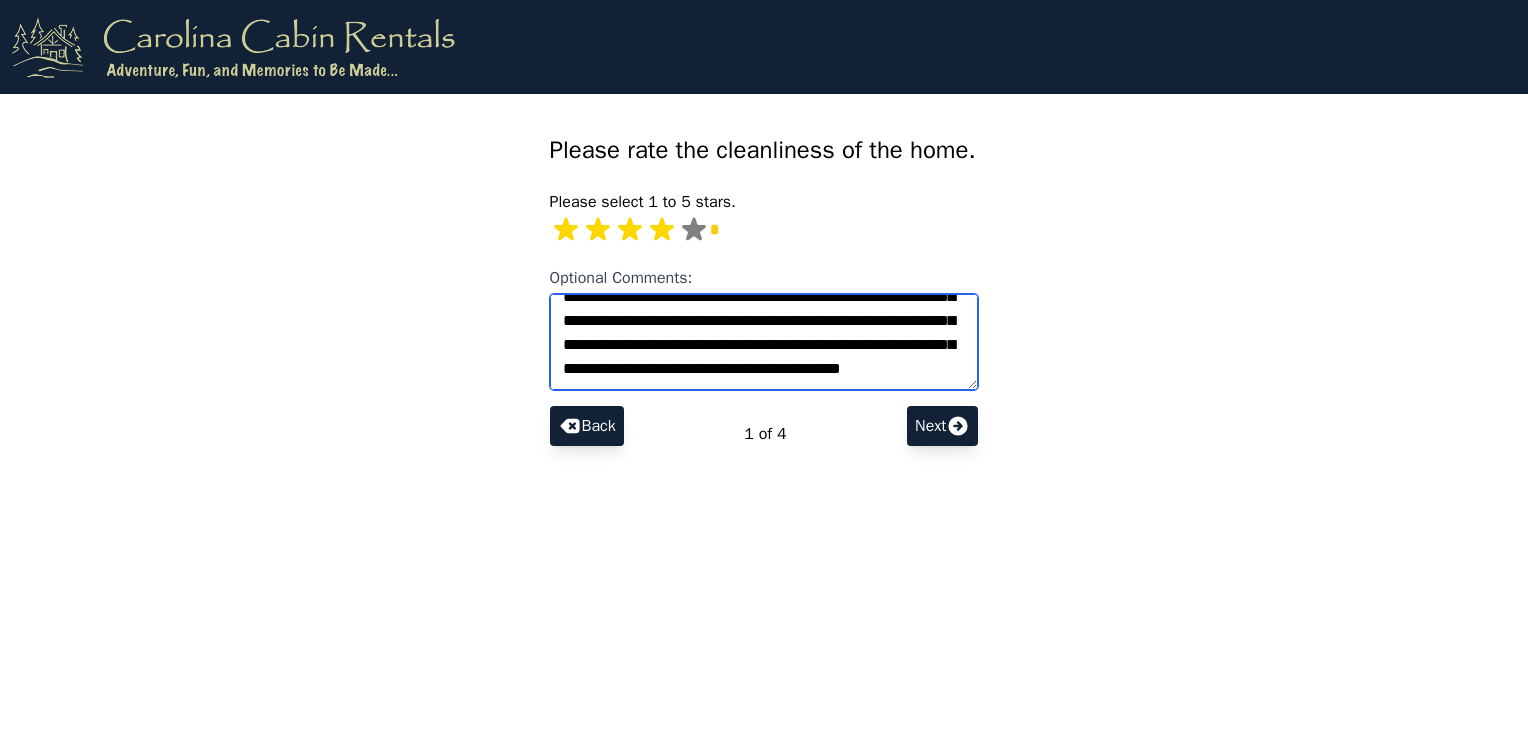 scroll, scrollTop: 272, scrollLeft: 0, axis: vertical 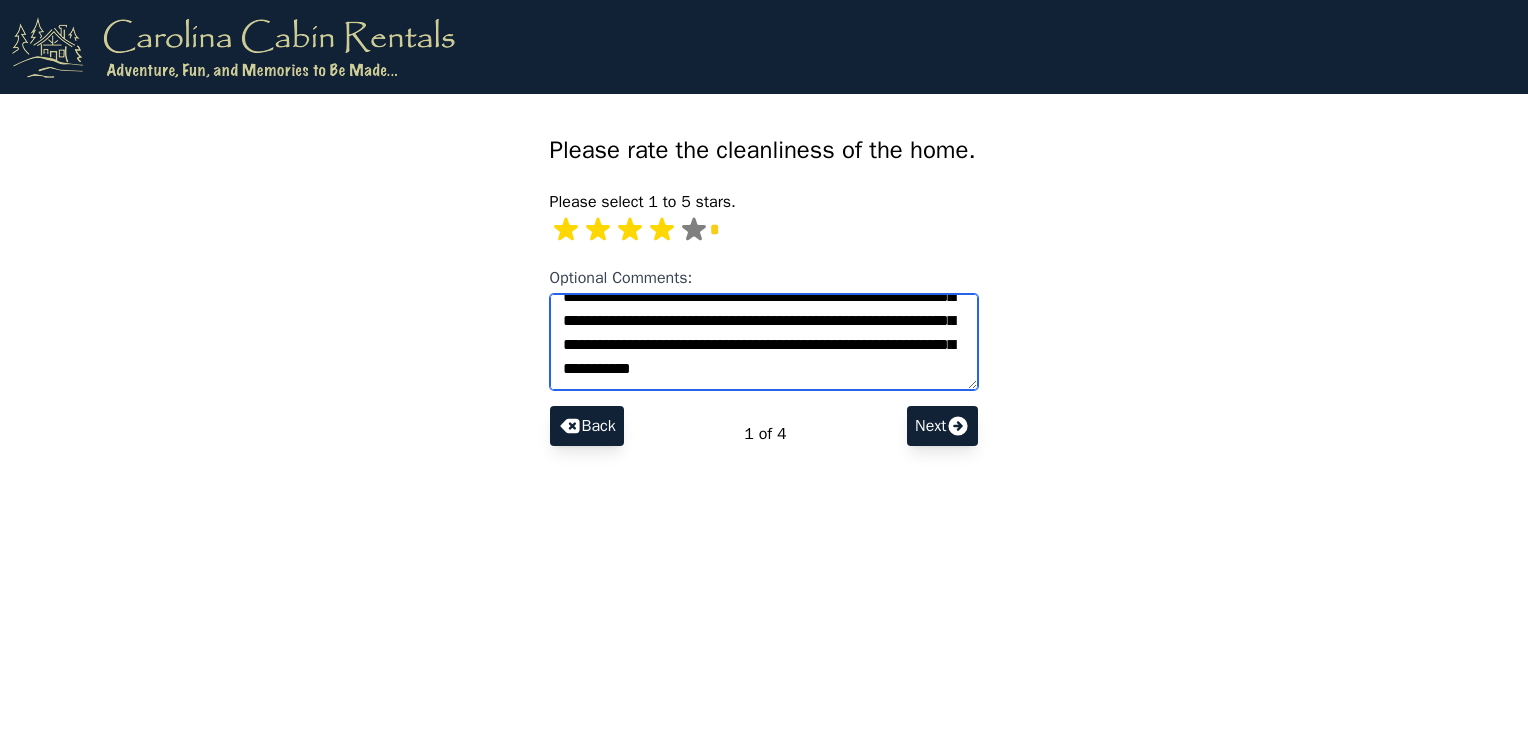 click on "**********" at bounding box center (764, 342) 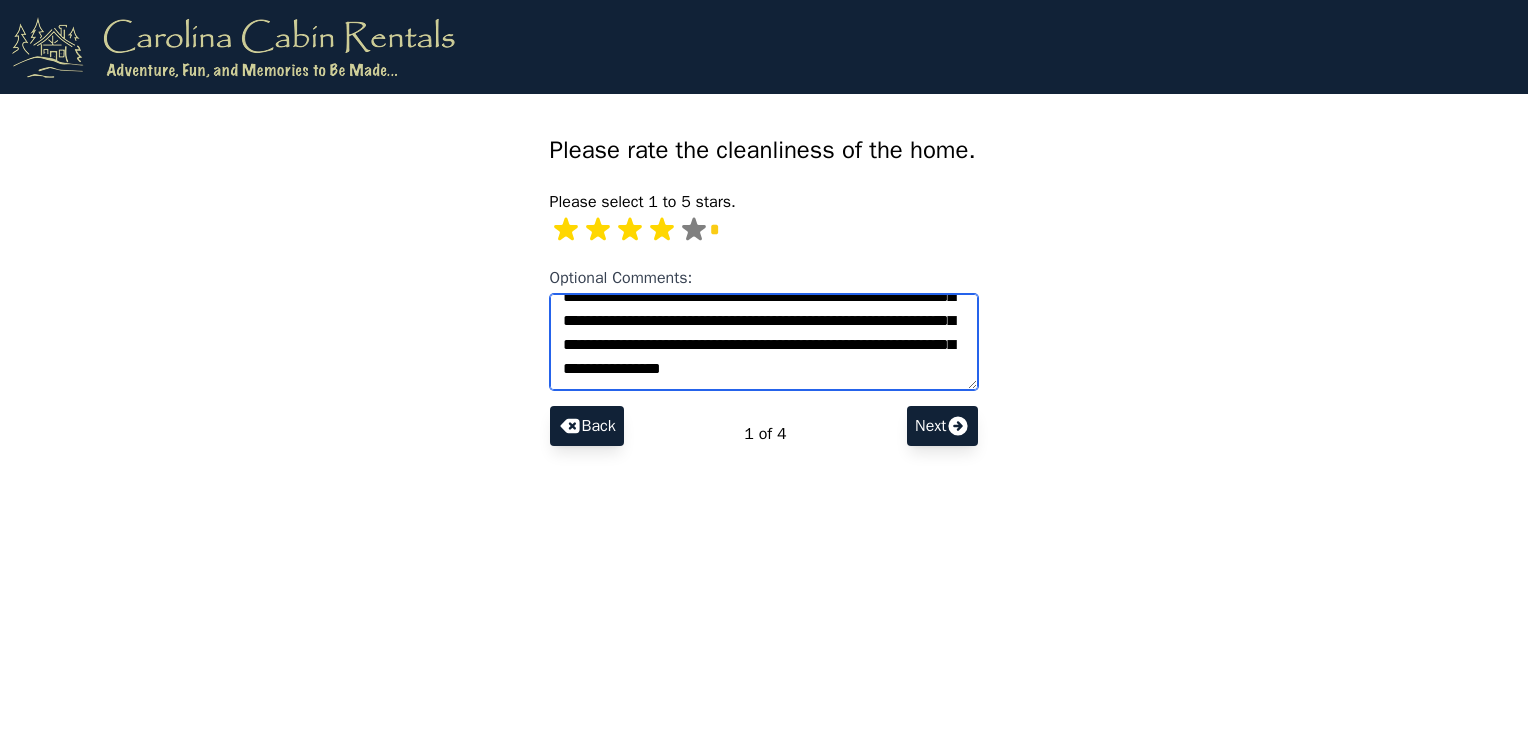 click on "**********" at bounding box center [764, 342] 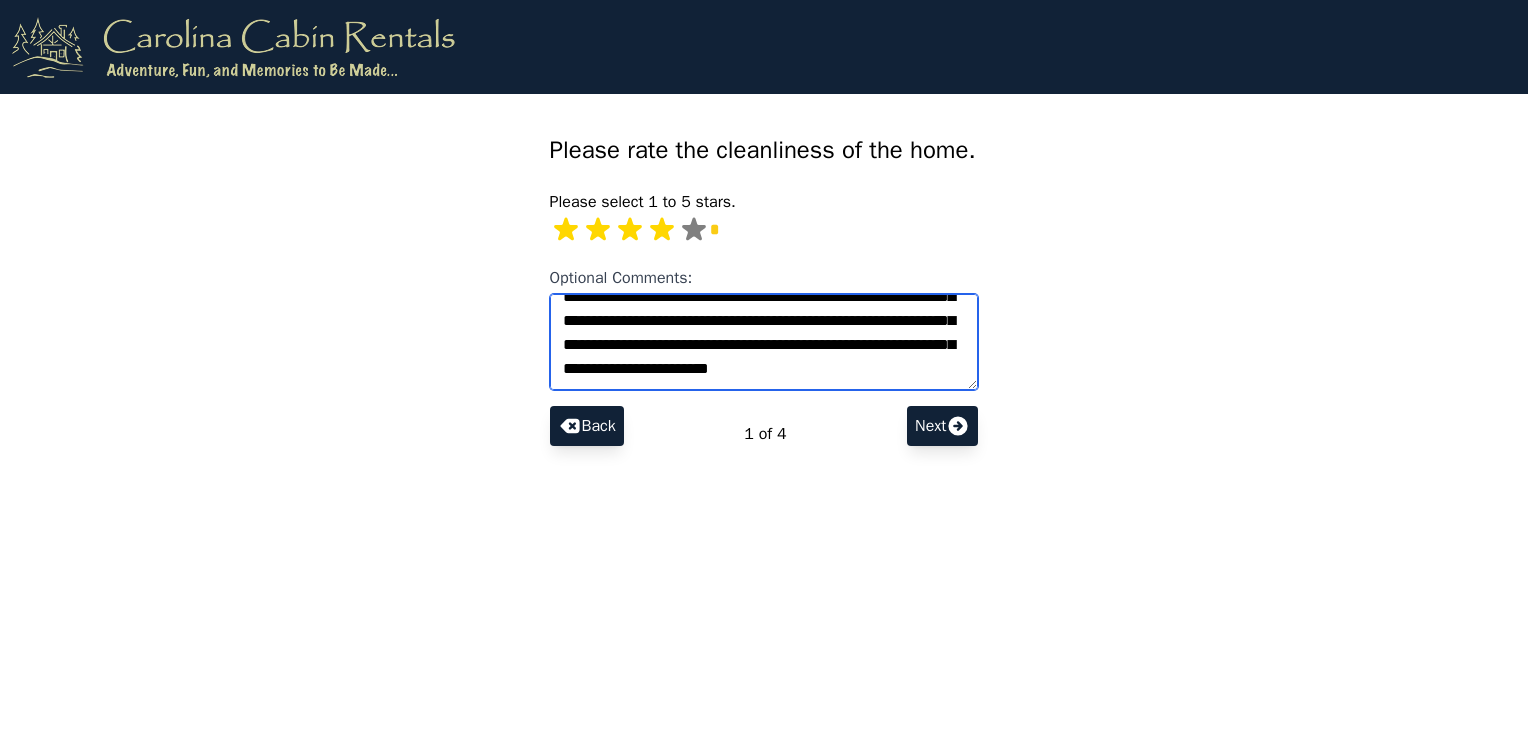 scroll, scrollTop: 344, scrollLeft: 0, axis: vertical 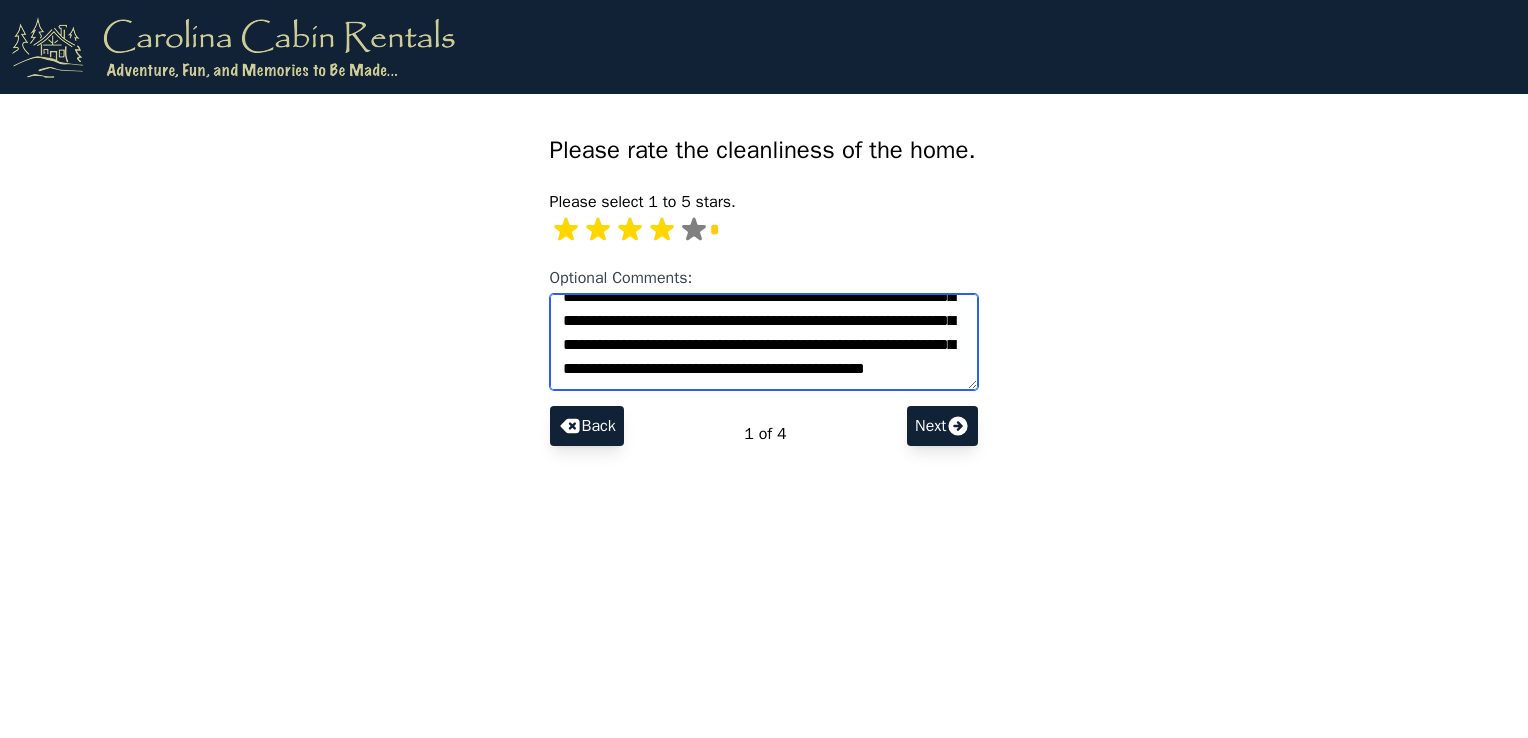 click on "**********" at bounding box center (764, 342) 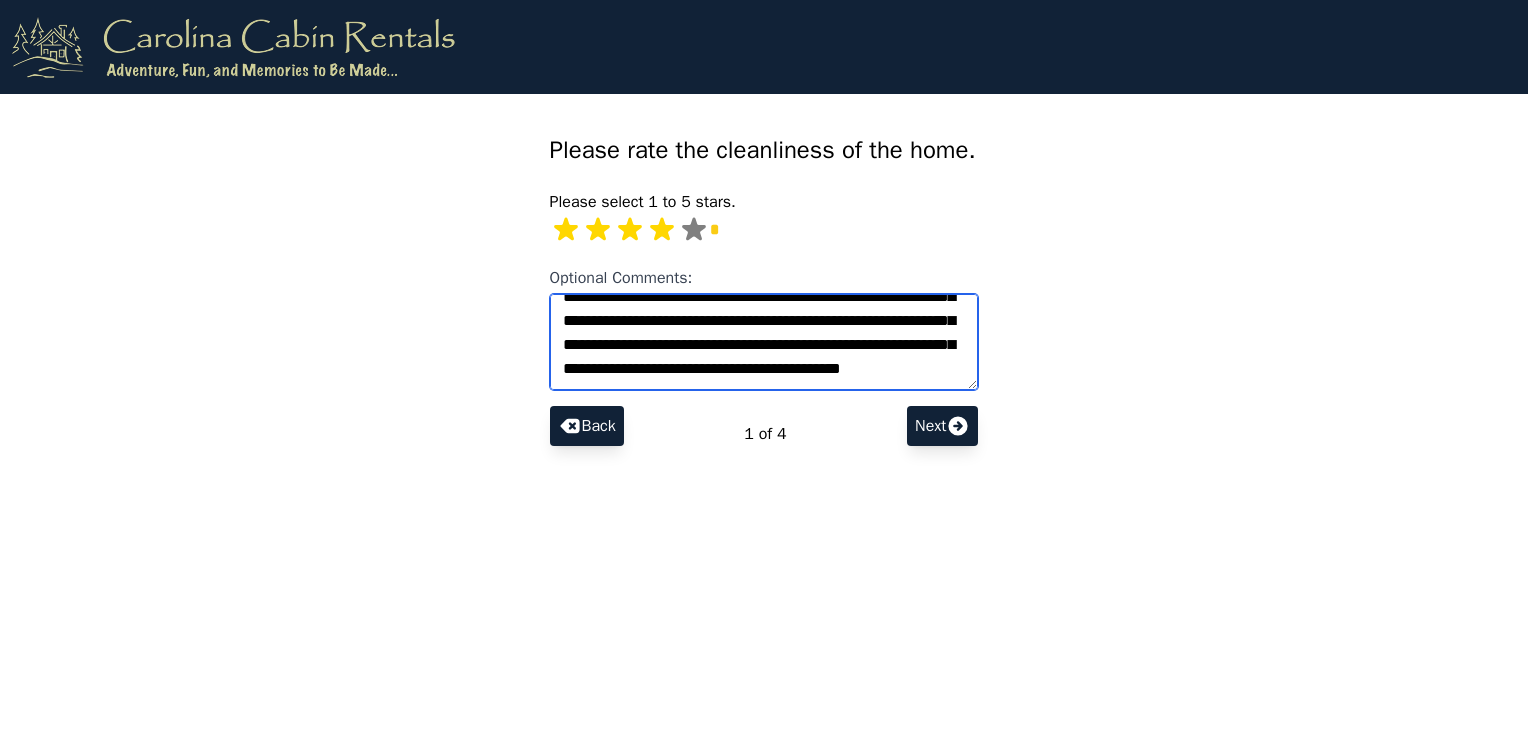 click on "**********" at bounding box center [764, 342] 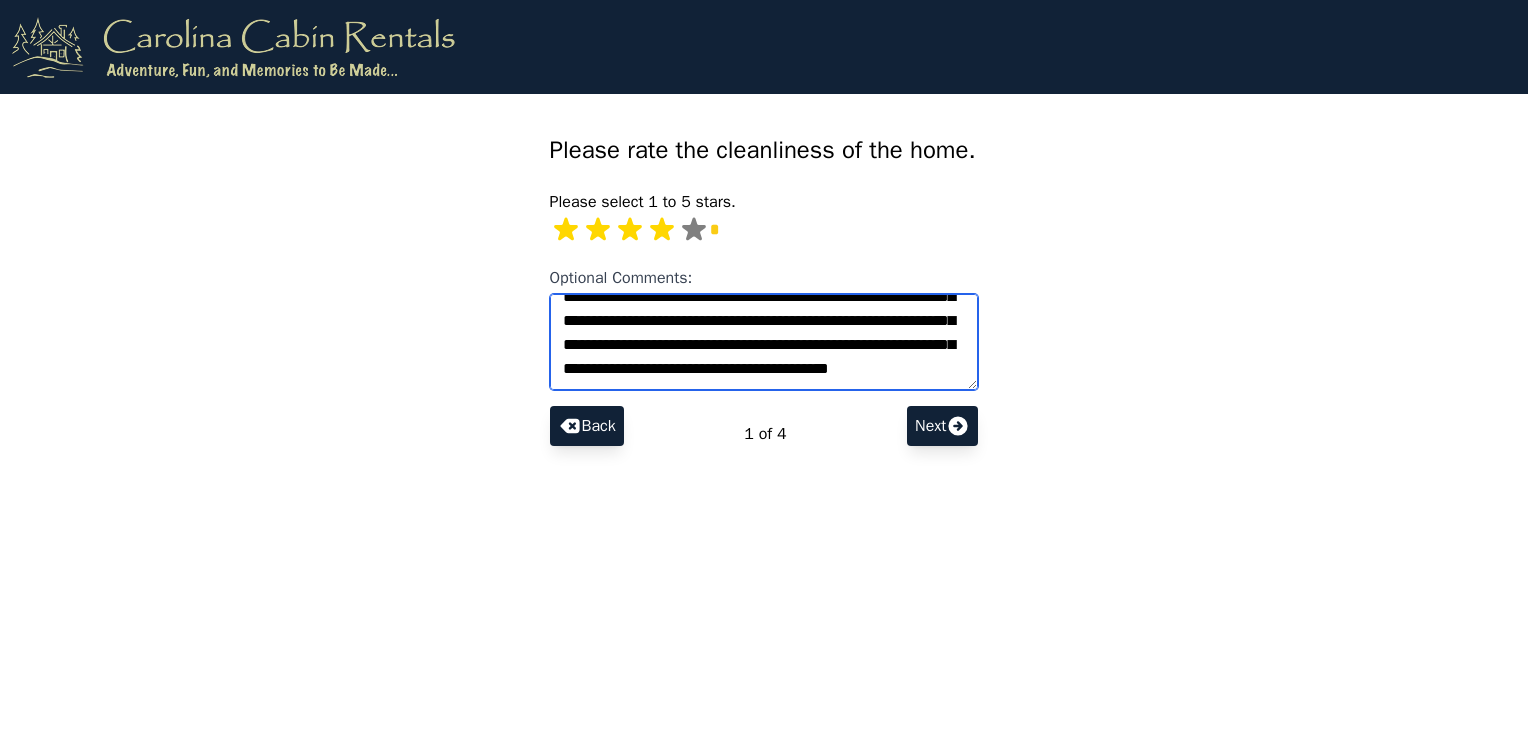 click on "**********" at bounding box center [764, 342] 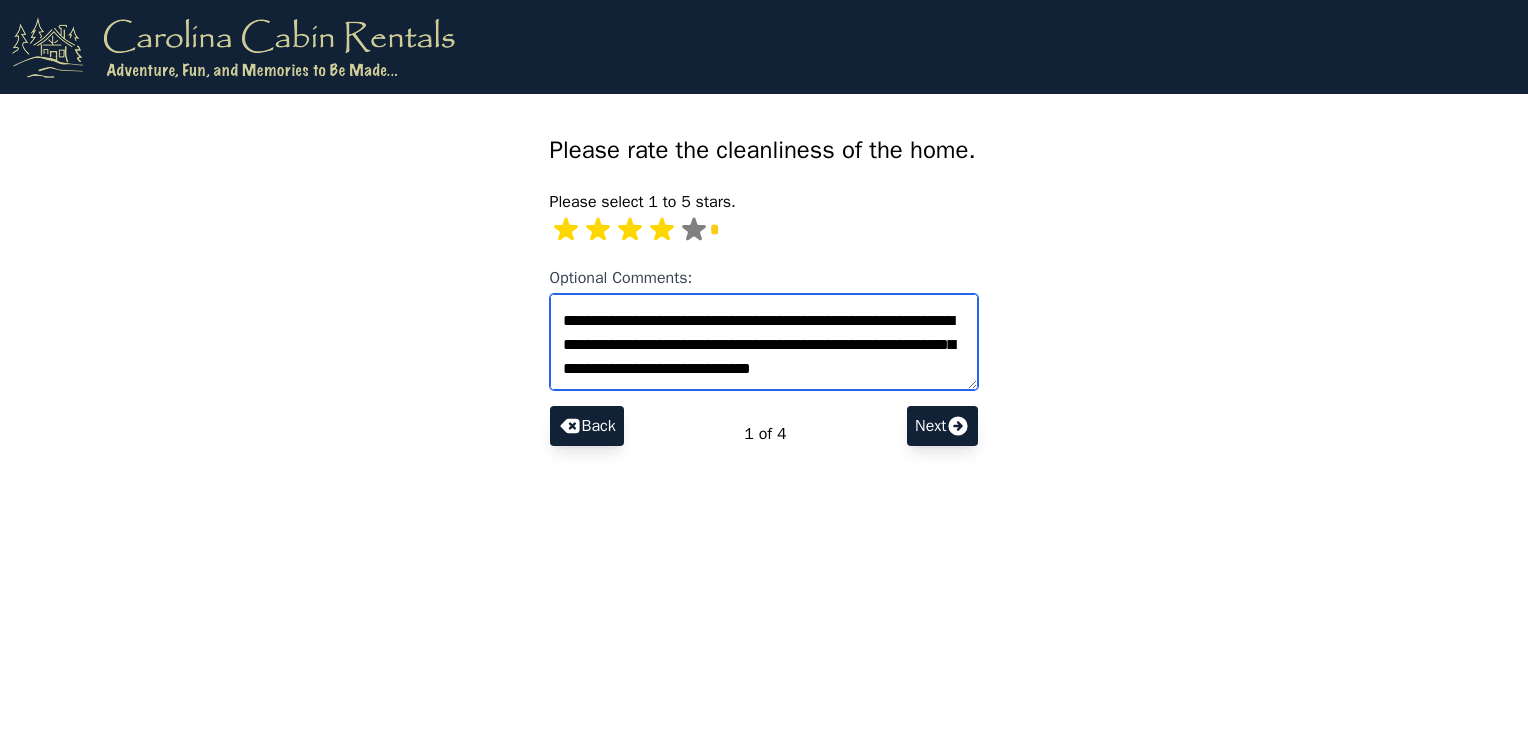 scroll, scrollTop: 608, scrollLeft: 0, axis: vertical 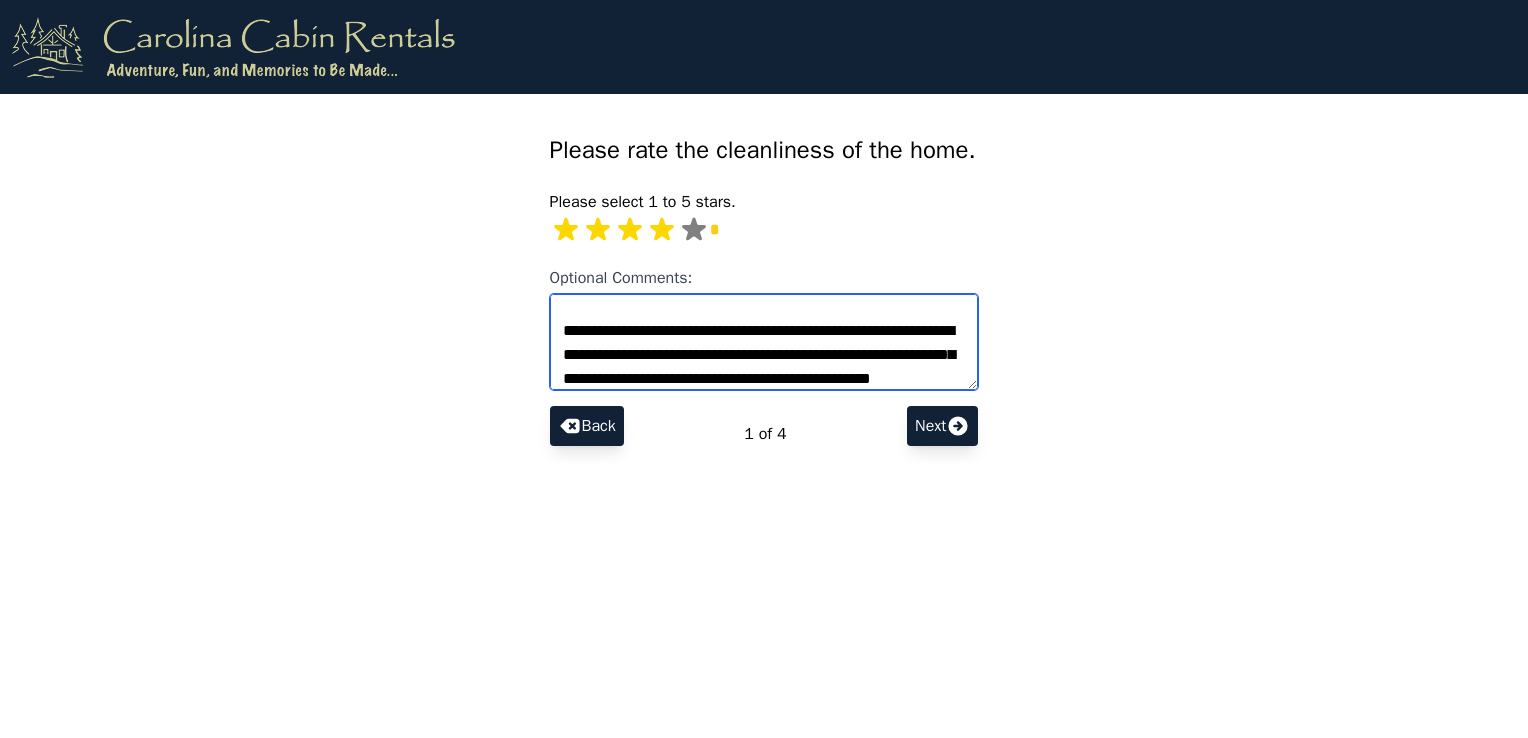 click on "Optional Comments:" at bounding box center (764, 342) 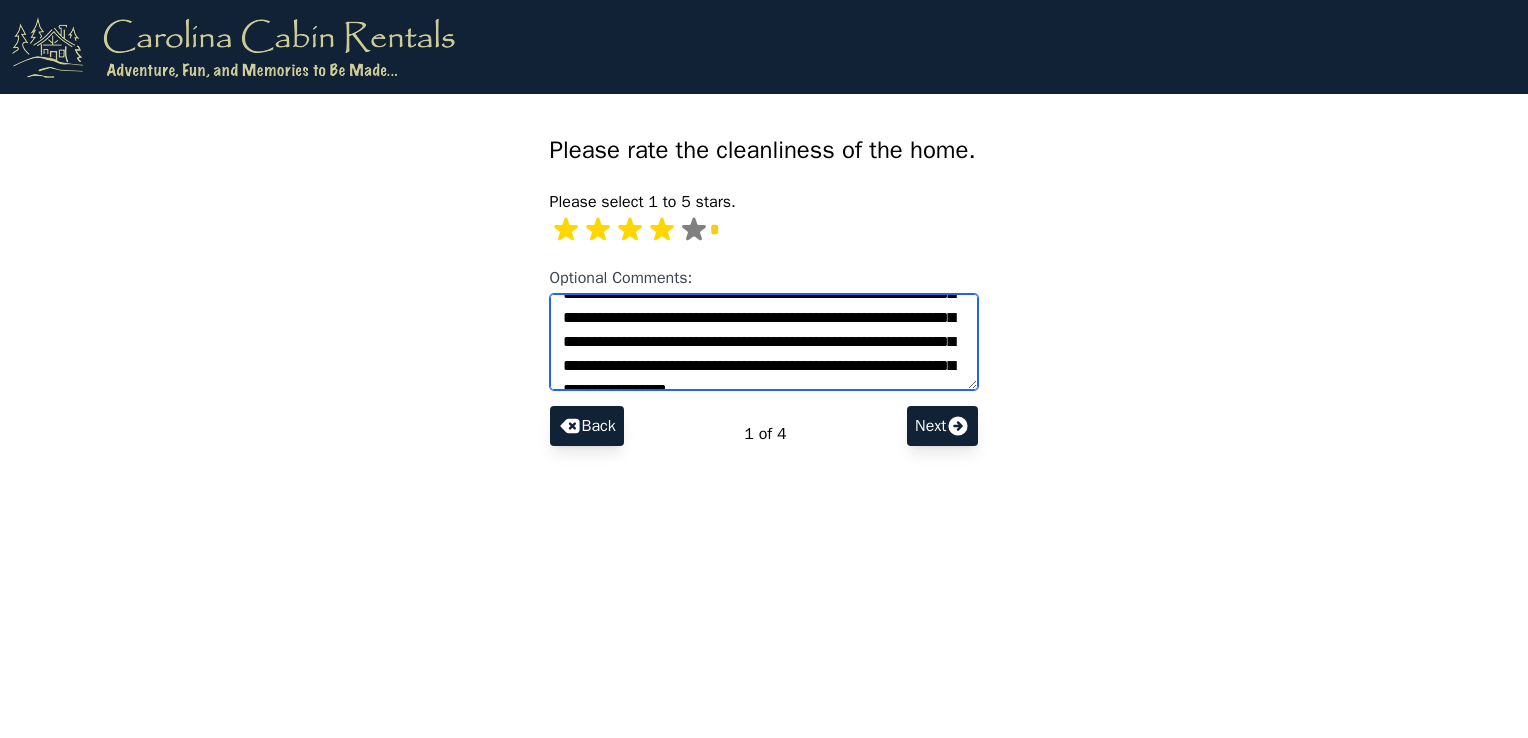scroll, scrollTop: 403, scrollLeft: 0, axis: vertical 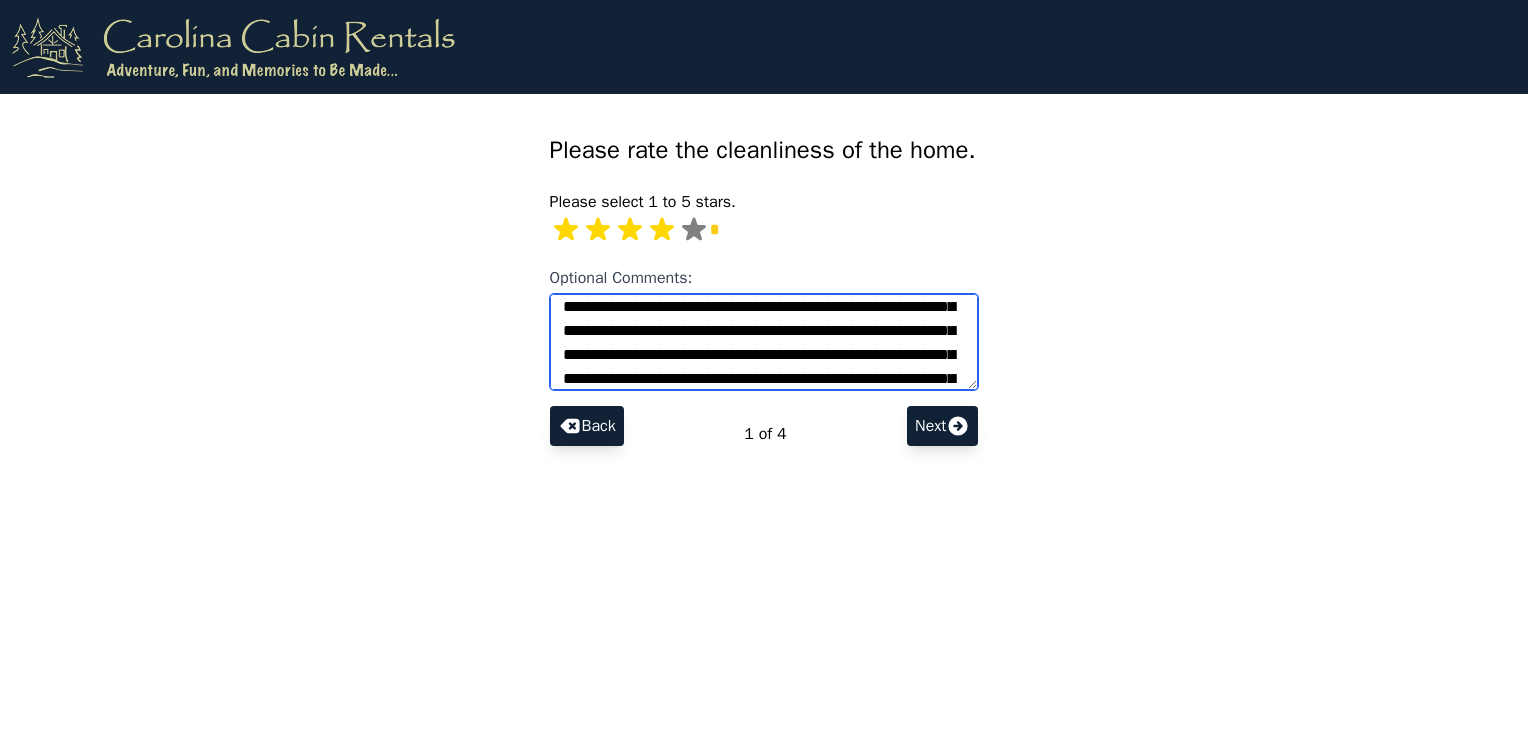 click on "Optional Comments:" at bounding box center [764, 342] 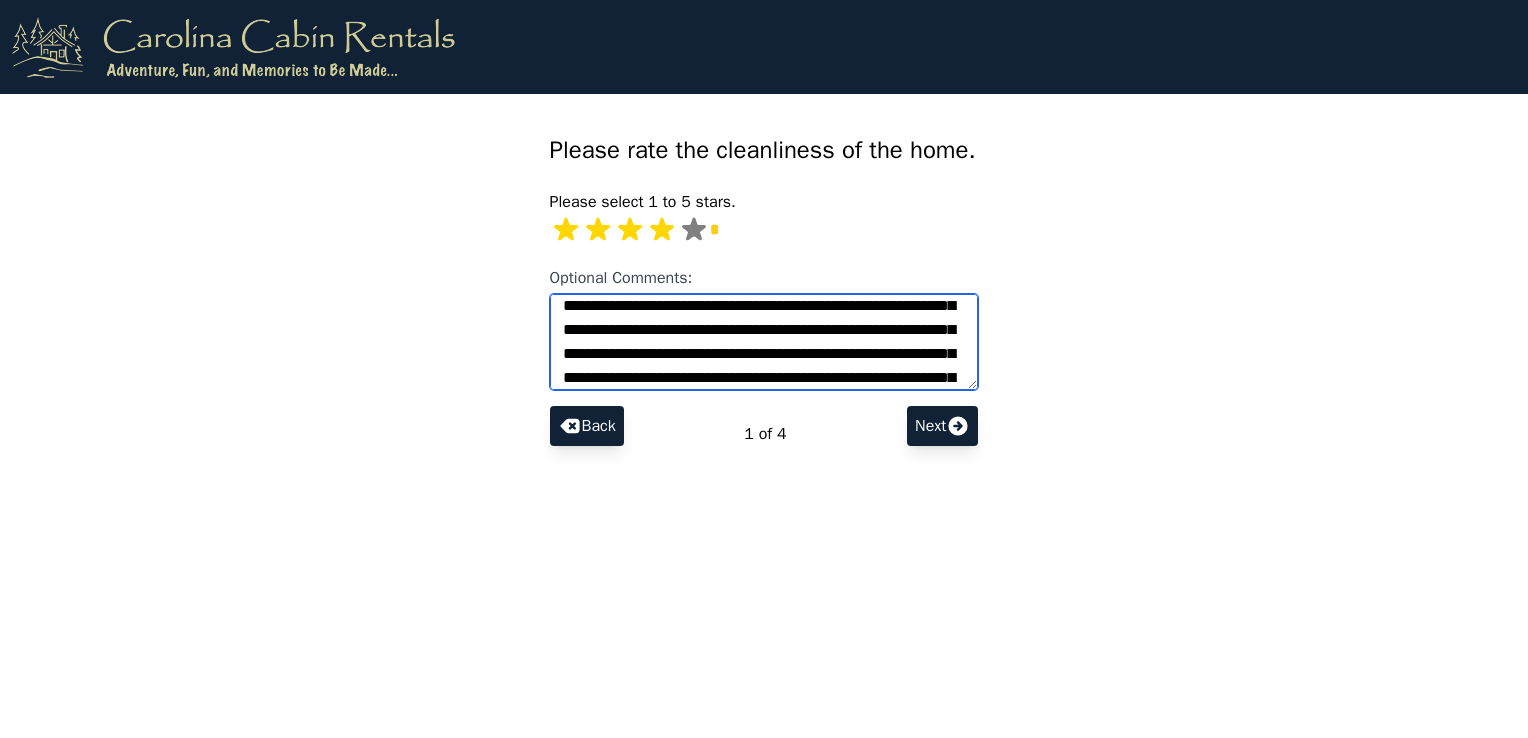scroll, scrollTop: 120, scrollLeft: 0, axis: vertical 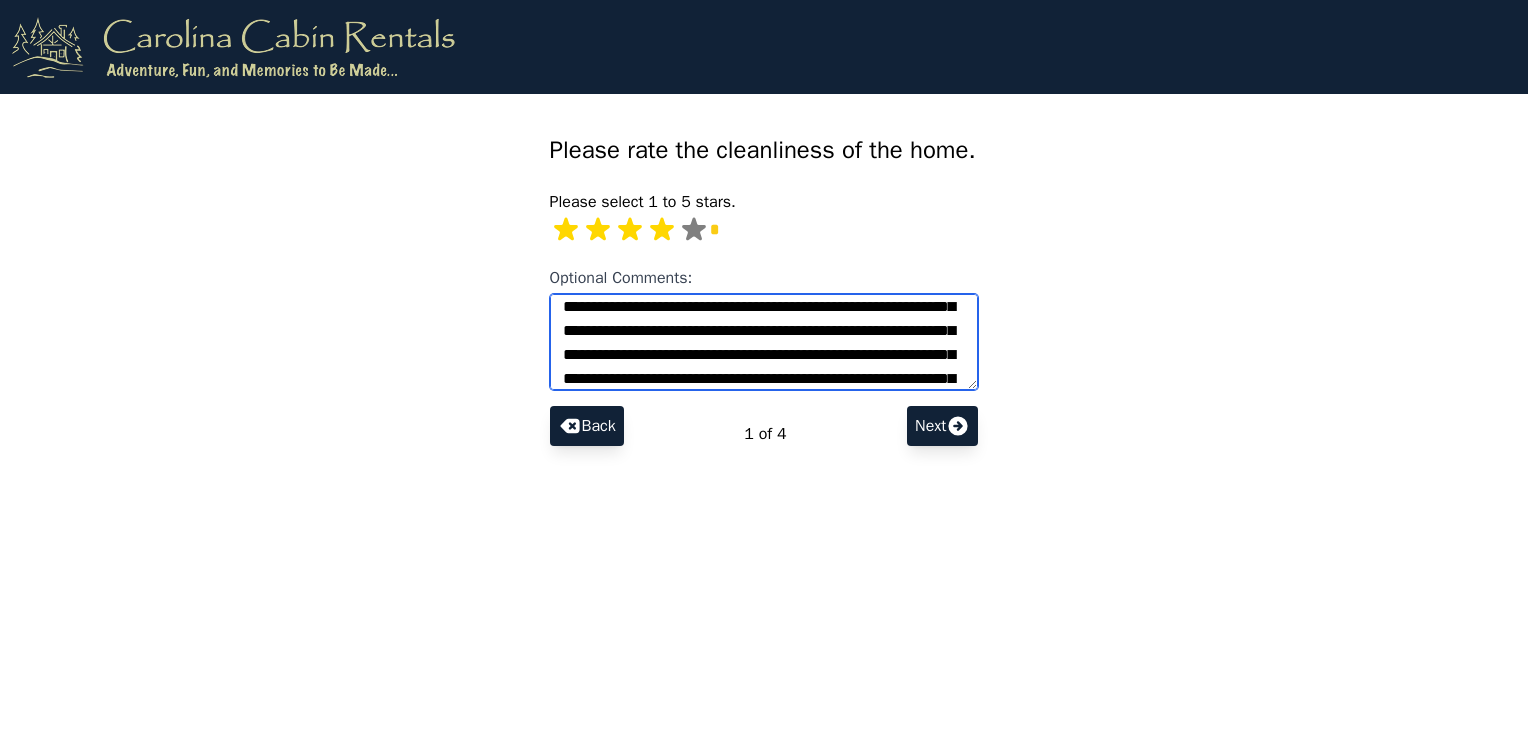 click on "Optional Comments:" at bounding box center [764, 342] 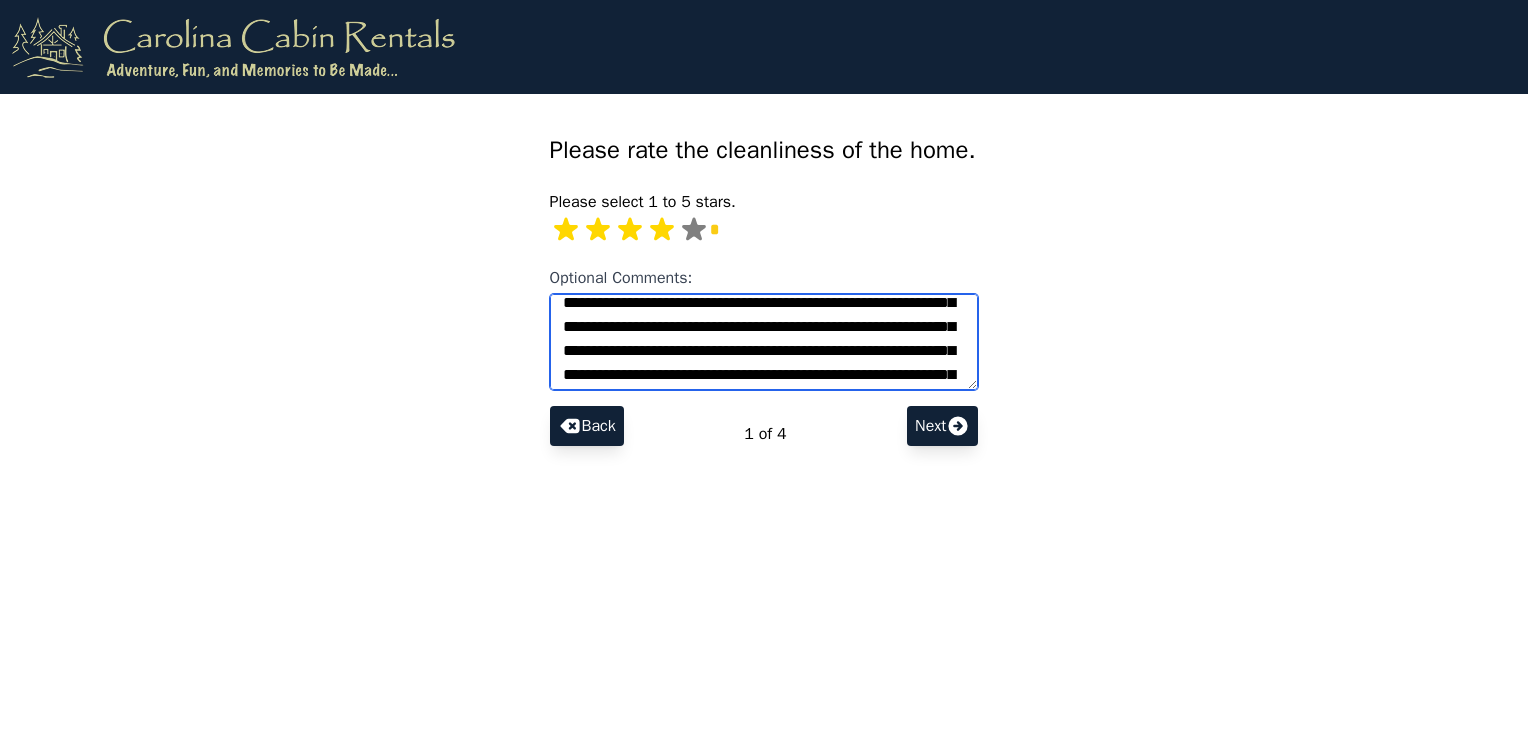 click on "Optional Comments:" at bounding box center (764, 342) 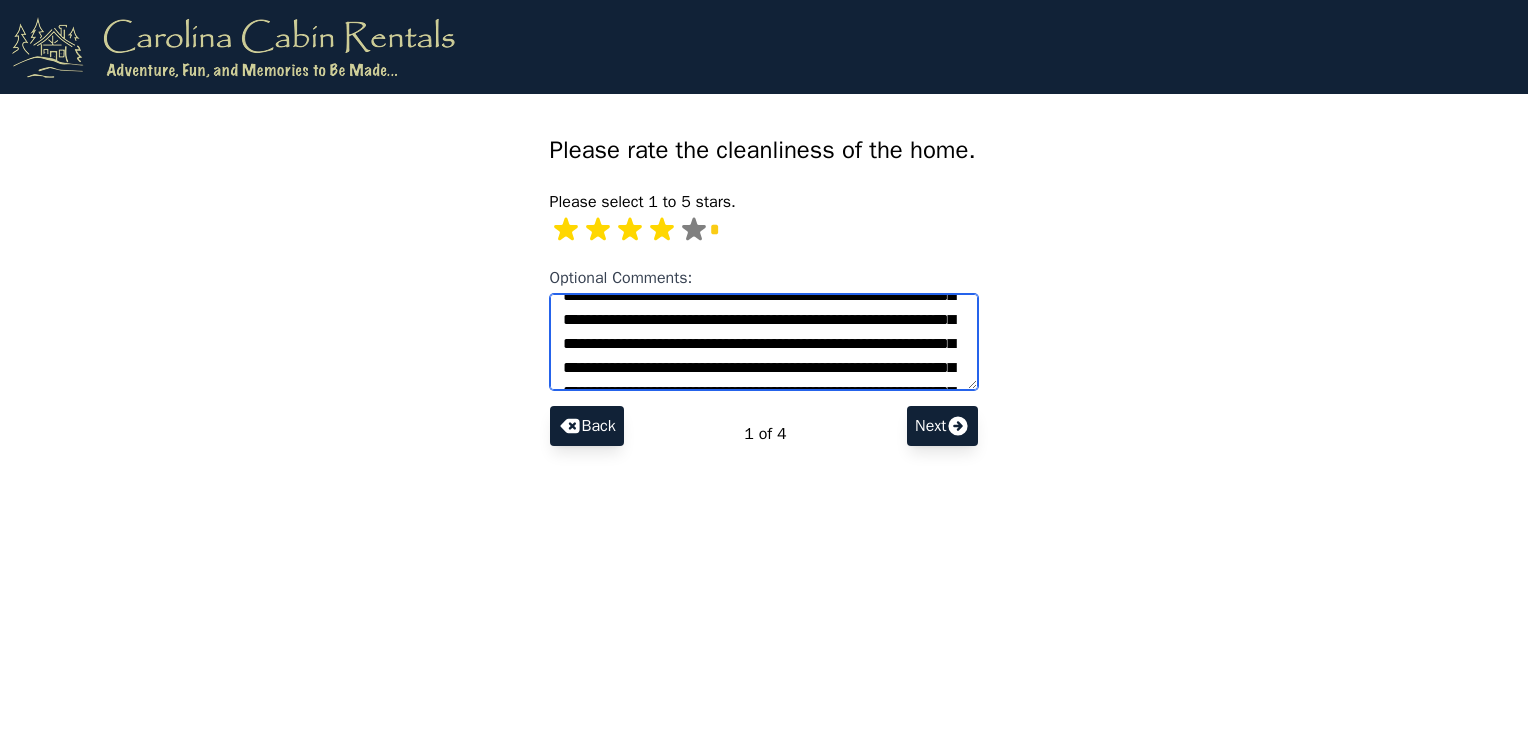 scroll, scrollTop: 292, scrollLeft: 0, axis: vertical 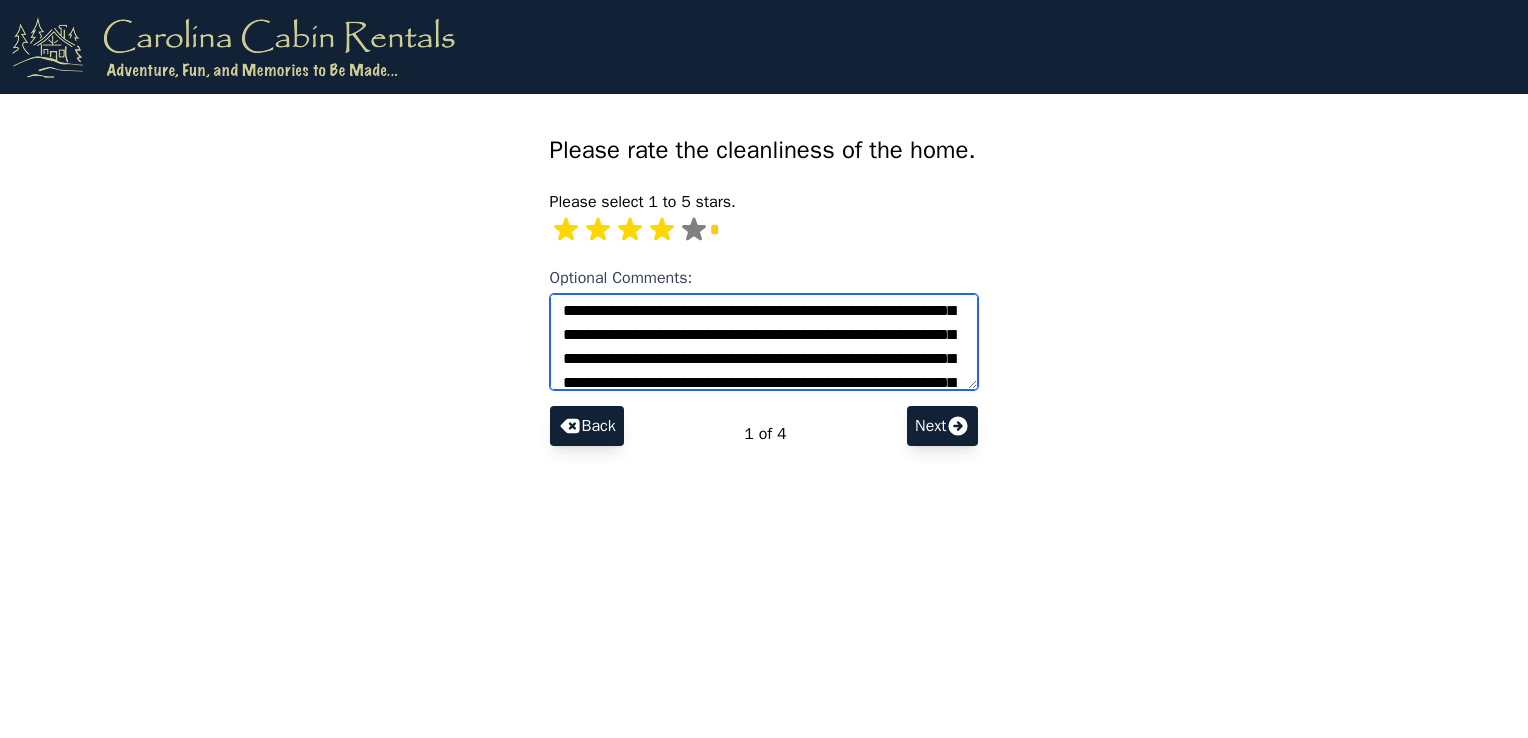 click on "Optional Comments:" at bounding box center (764, 342) 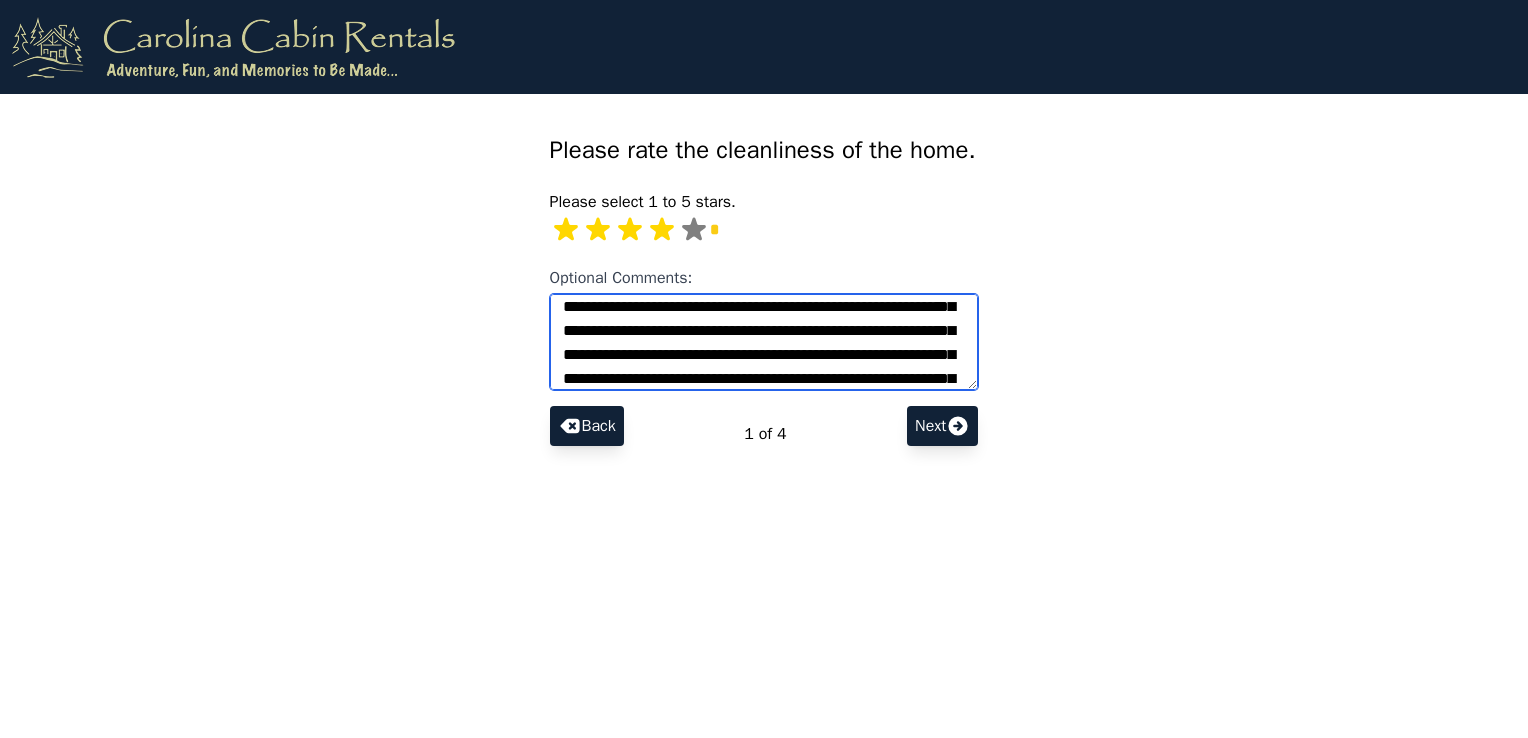 scroll, scrollTop: 348, scrollLeft: 0, axis: vertical 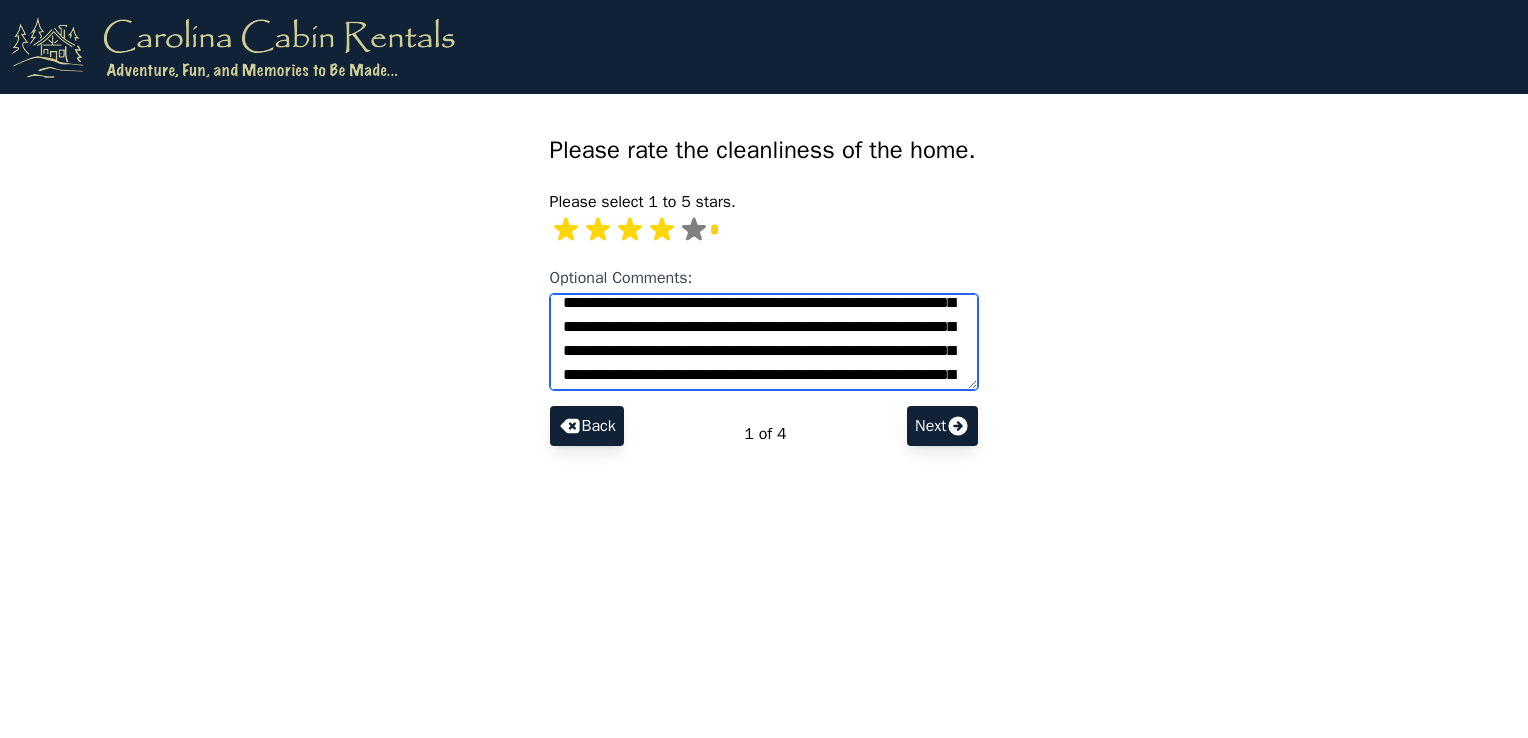 click on "Optional Comments:" at bounding box center (764, 342) 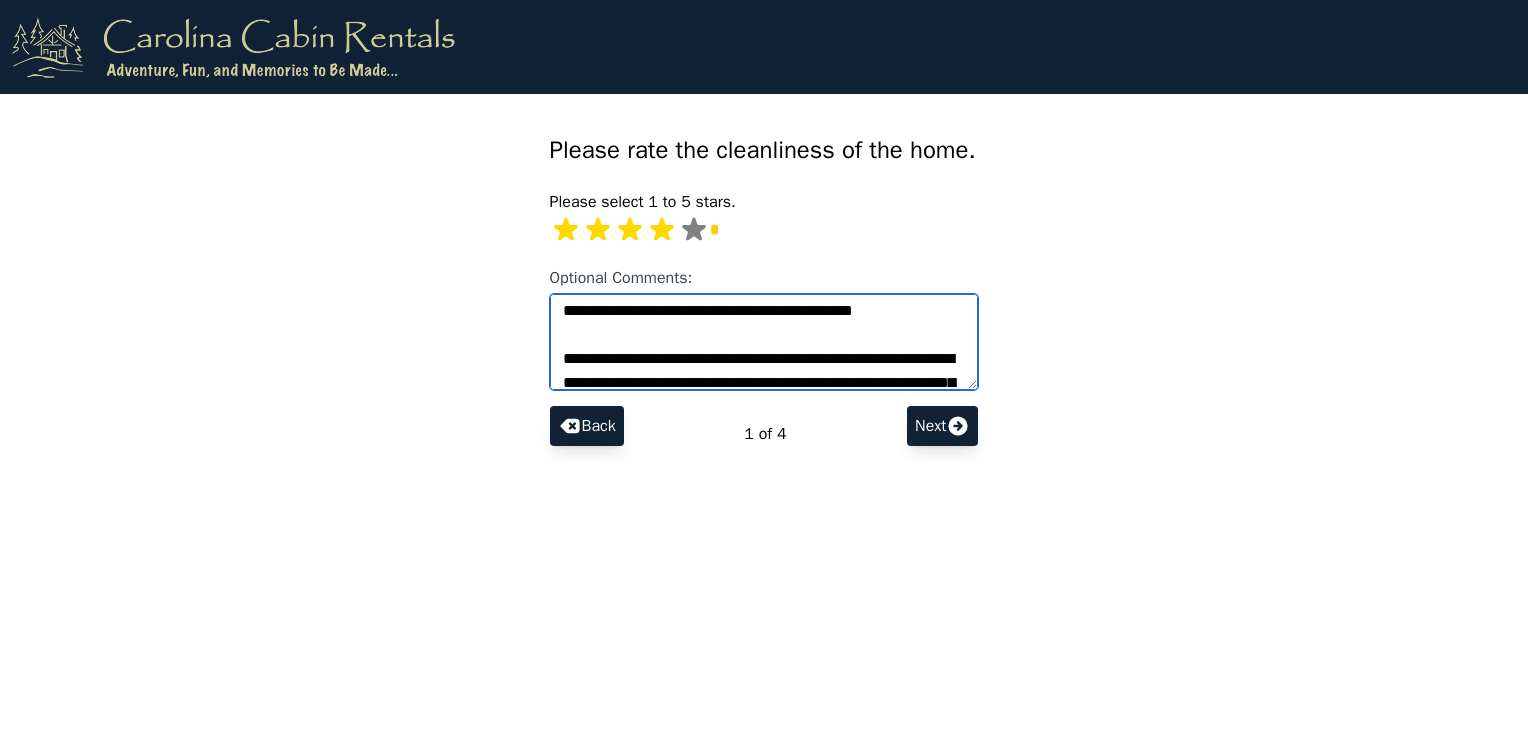 scroll, scrollTop: 532, scrollLeft: 0, axis: vertical 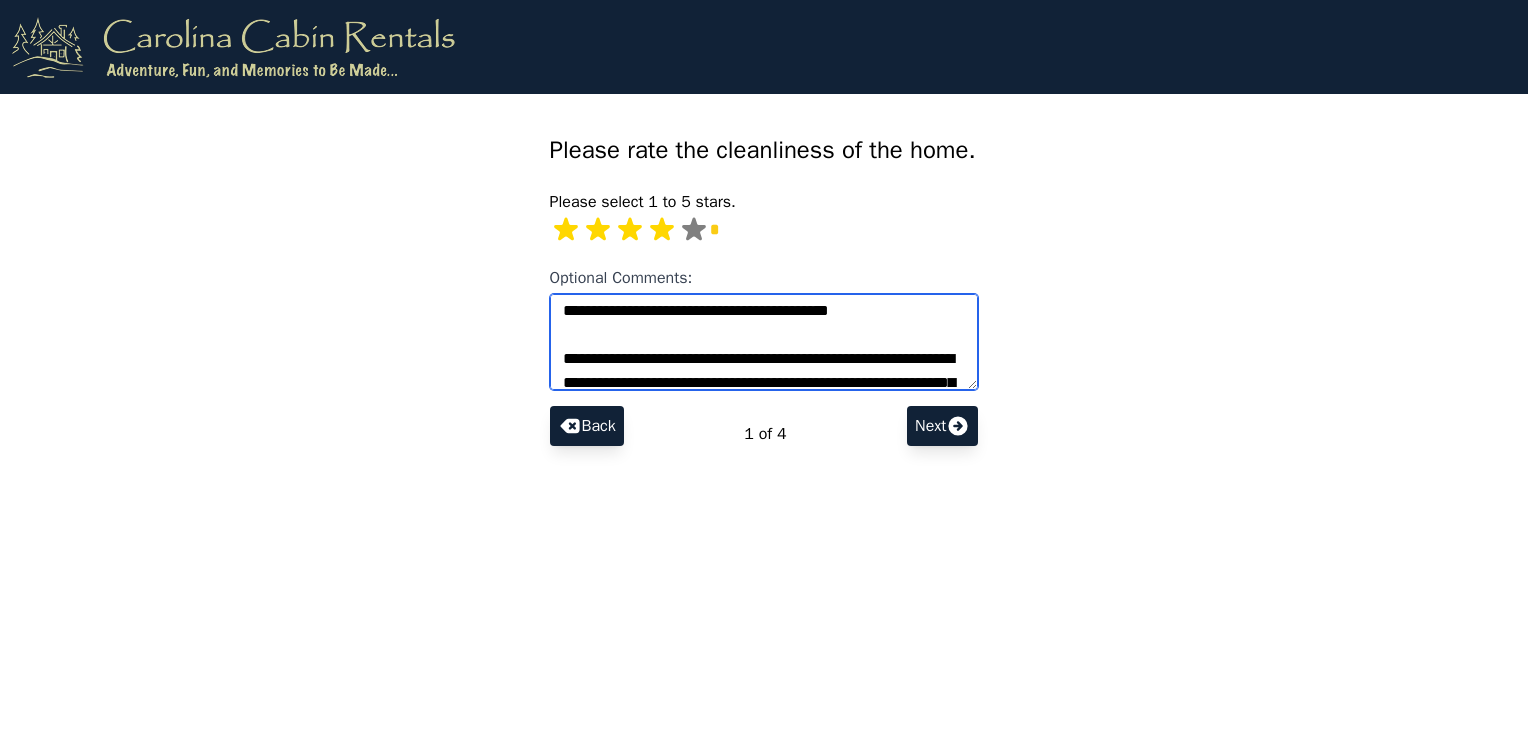 click on "Optional Comments:" at bounding box center [764, 342] 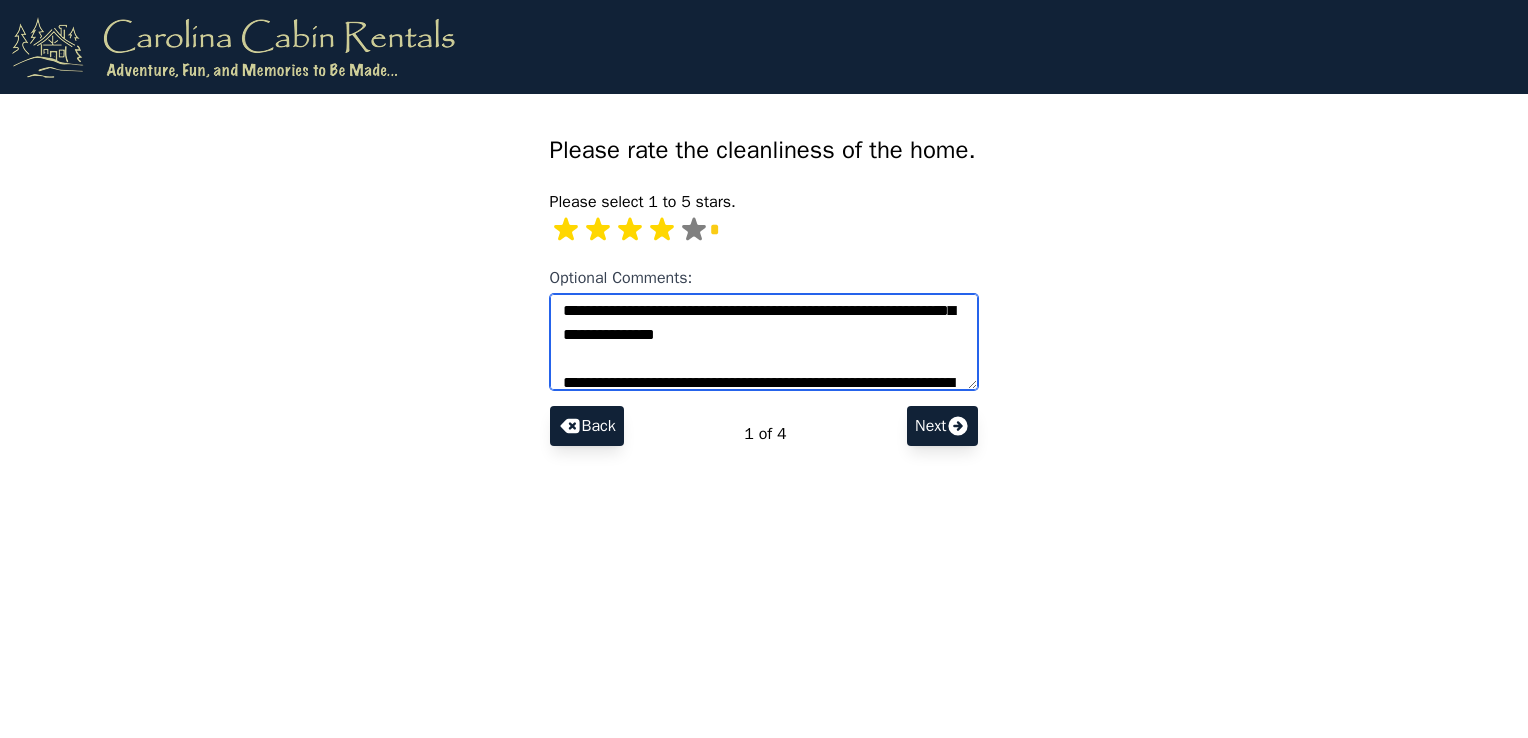 scroll, scrollTop: 536, scrollLeft: 0, axis: vertical 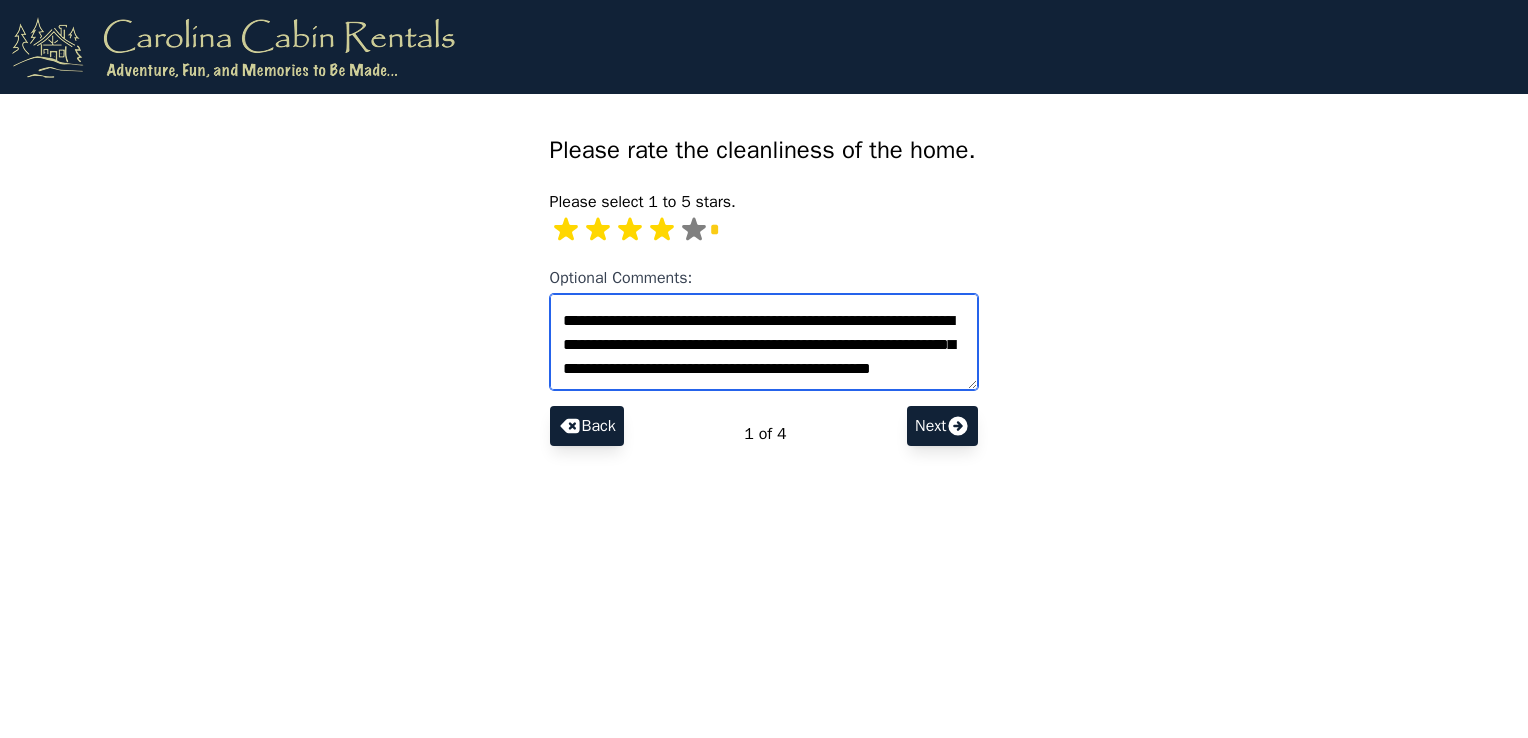 click on "Optional Comments:" at bounding box center [764, 342] 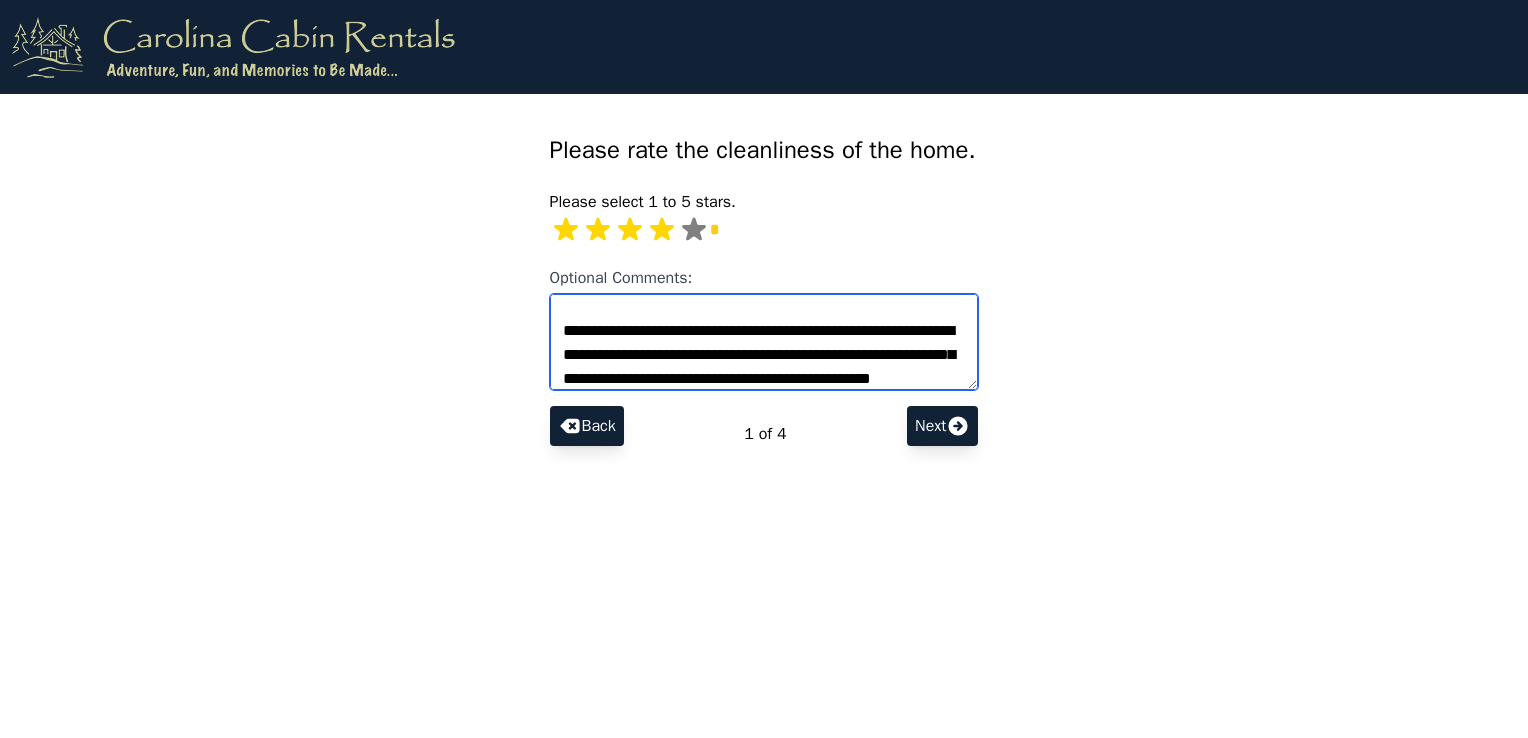 scroll, scrollTop: 656, scrollLeft: 0, axis: vertical 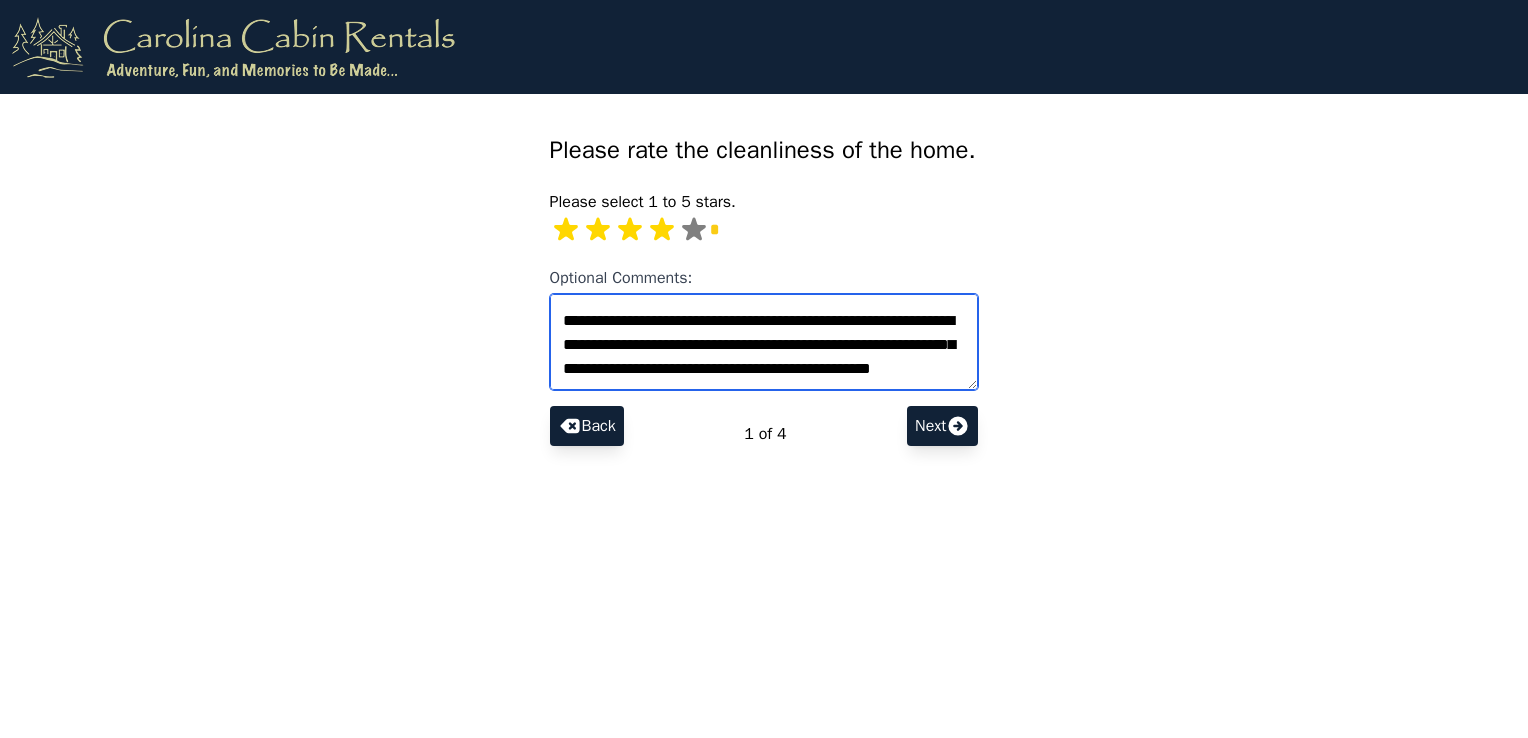 click on "Optional Comments:" at bounding box center (764, 342) 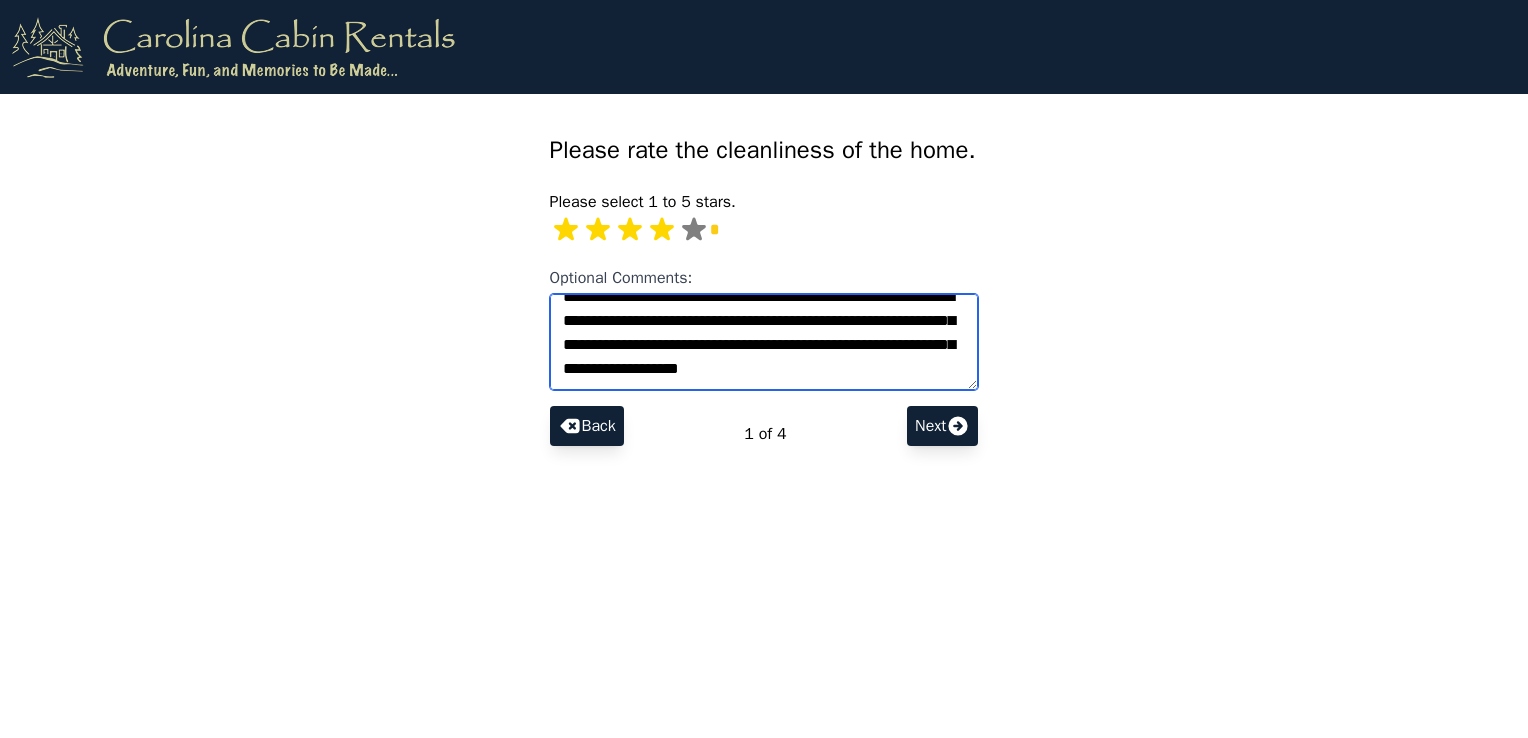 scroll, scrollTop: 800, scrollLeft: 0, axis: vertical 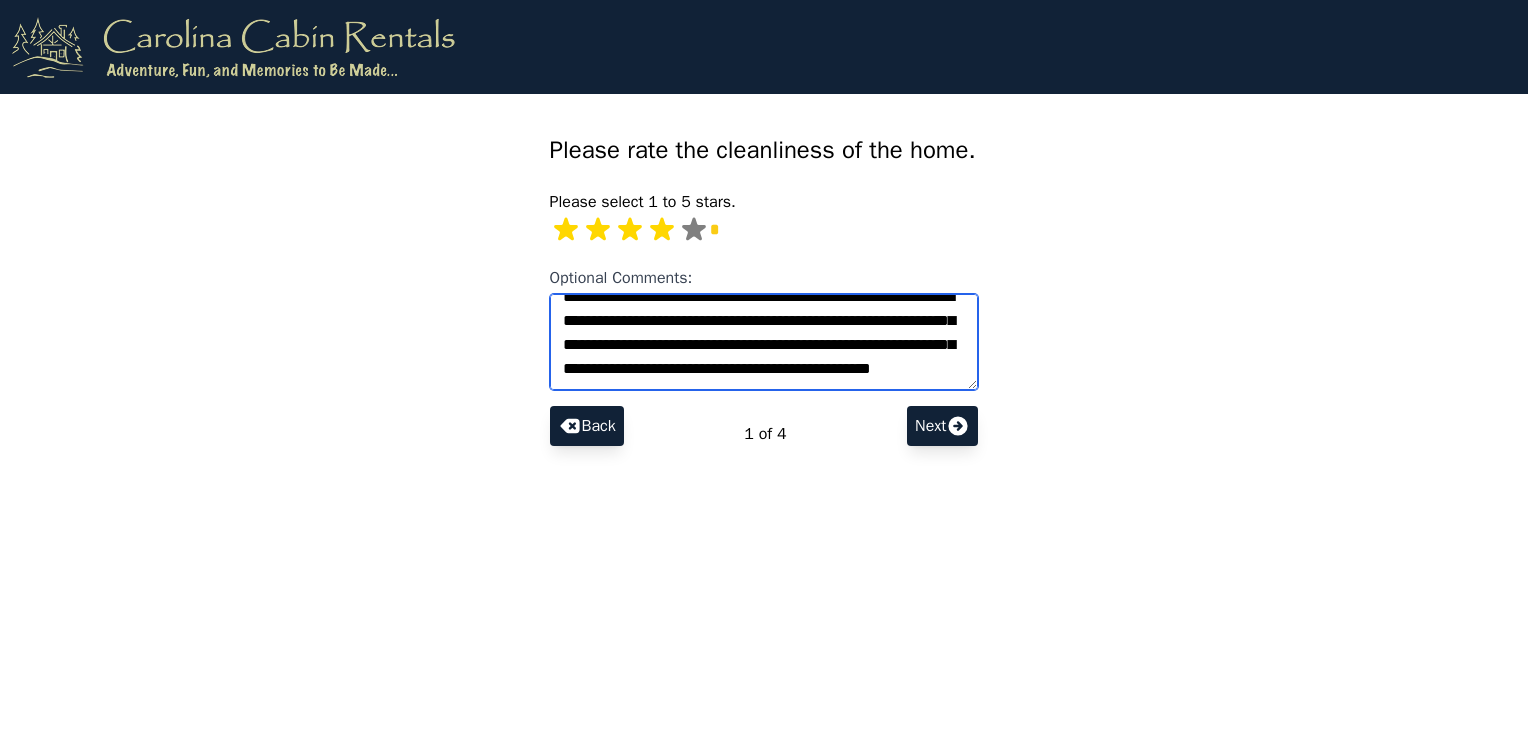 click on "Optional Comments:" at bounding box center (764, 342) 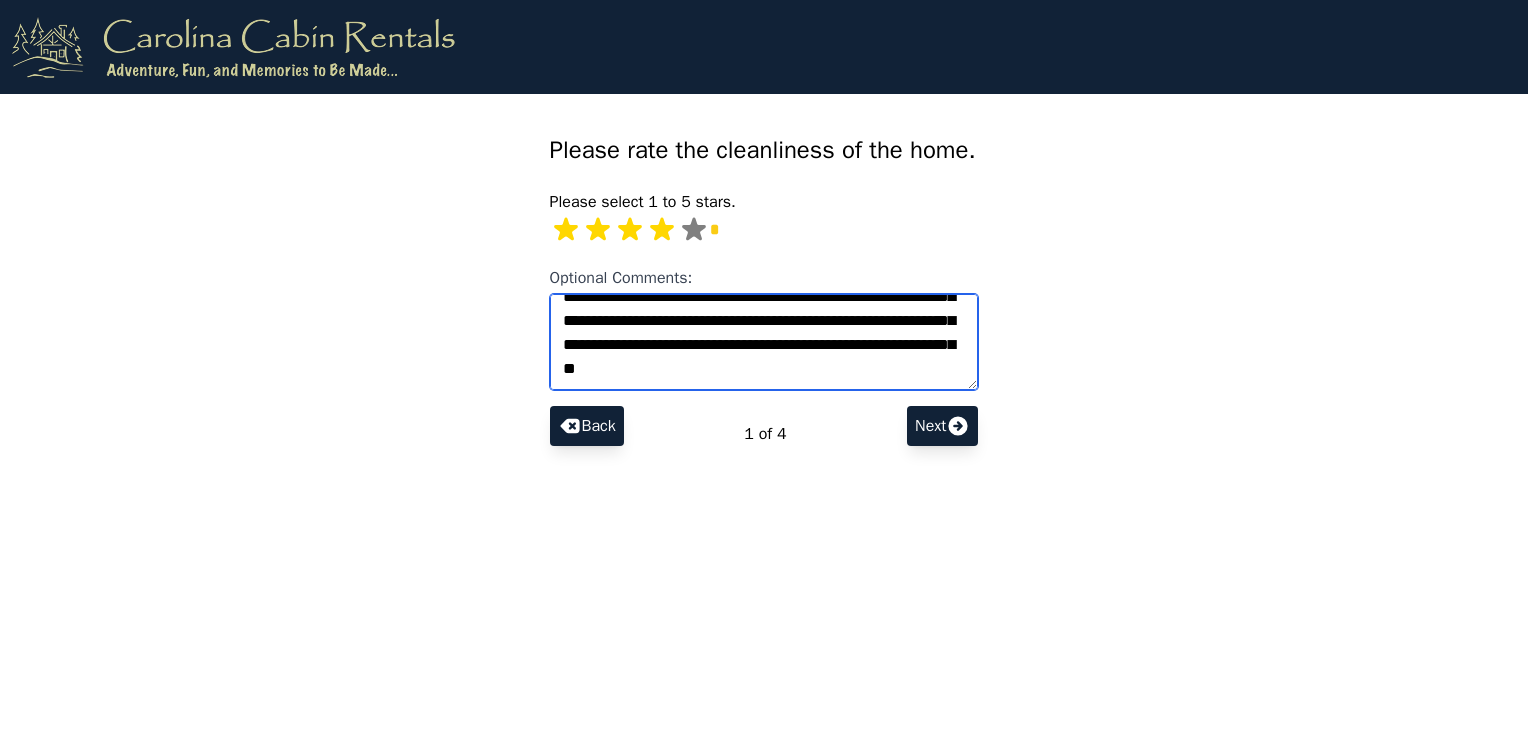 click on "Optional Comments:" at bounding box center [764, 342] 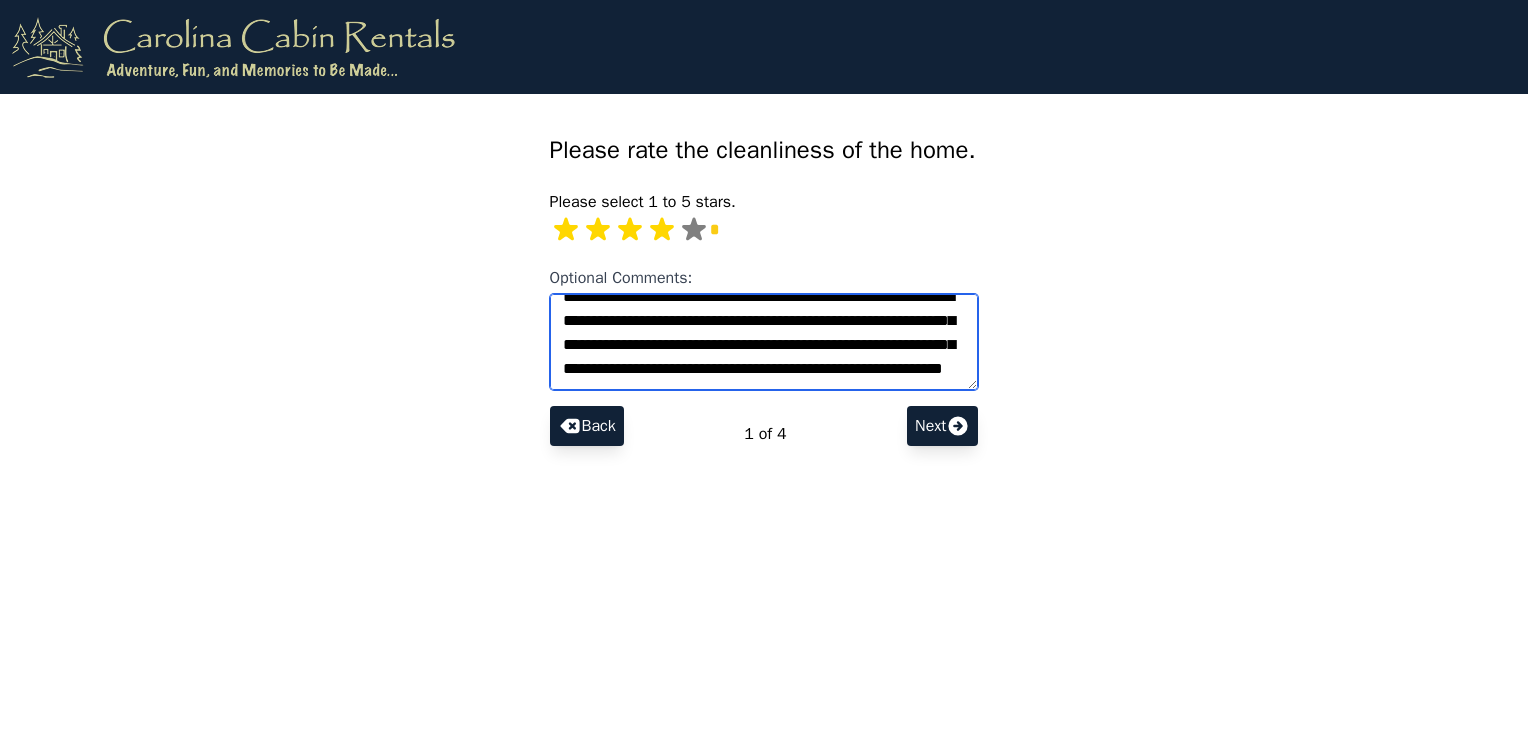 scroll, scrollTop: 809, scrollLeft: 0, axis: vertical 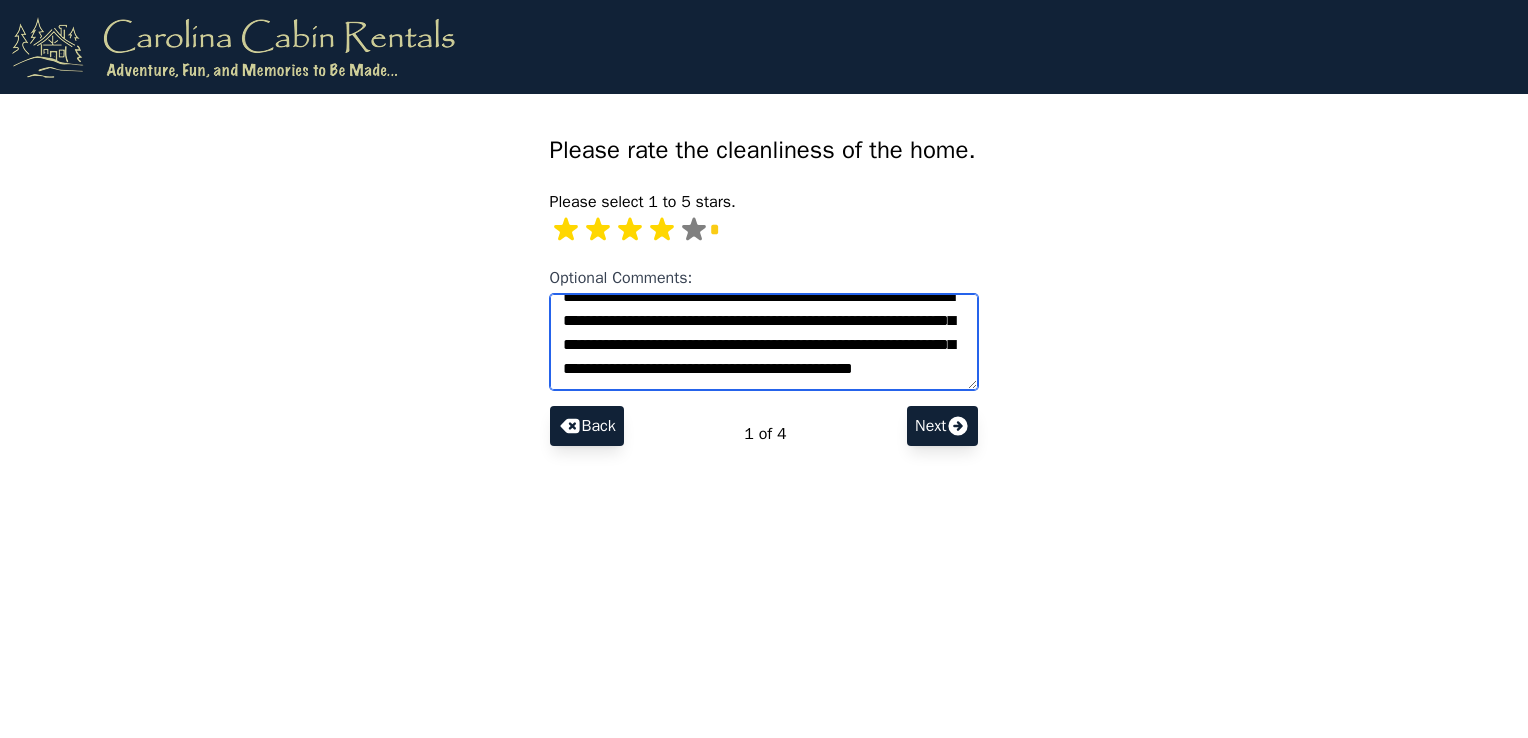 click on "Optional Comments:" at bounding box center [764, 342] 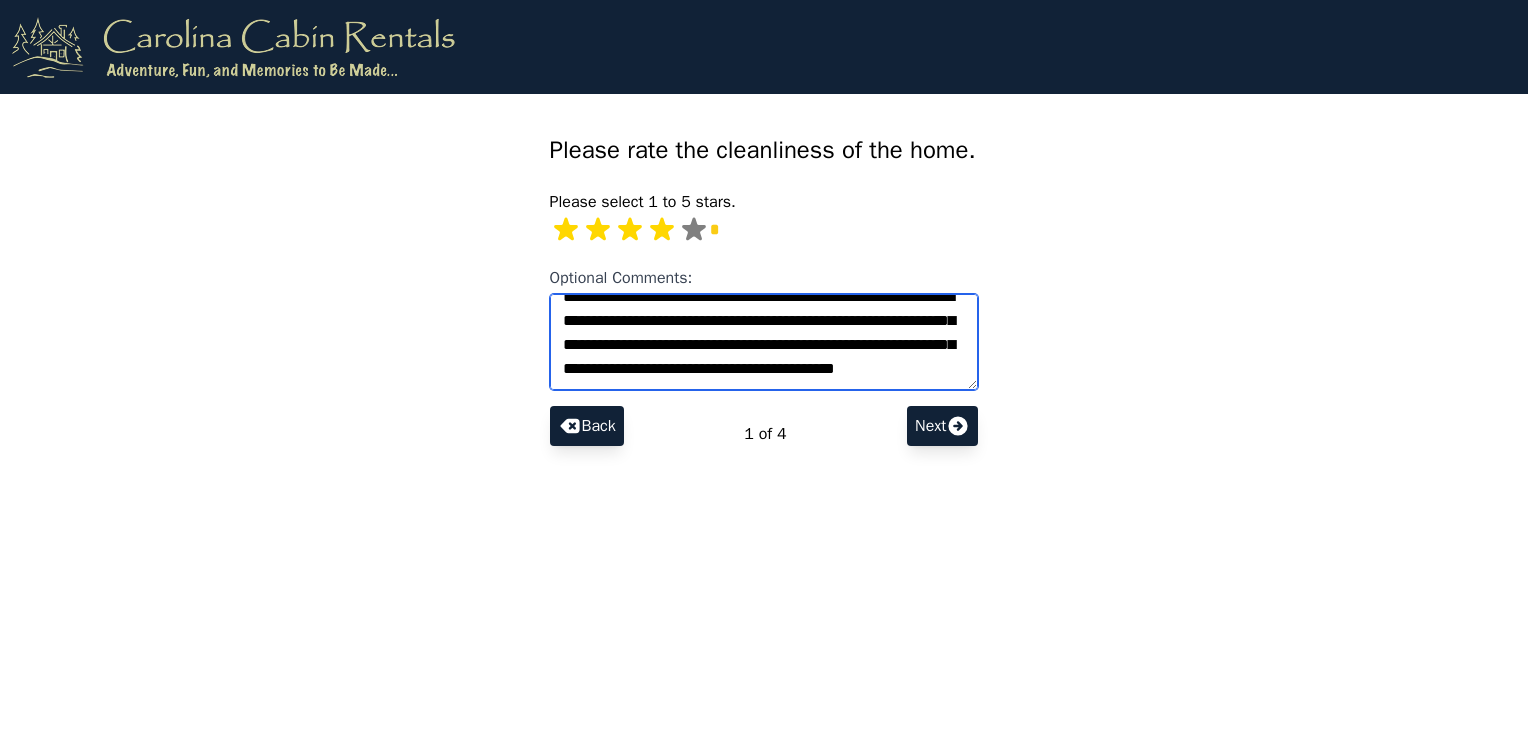 click on "Optional Comments:" at bounding box center [764, 342] 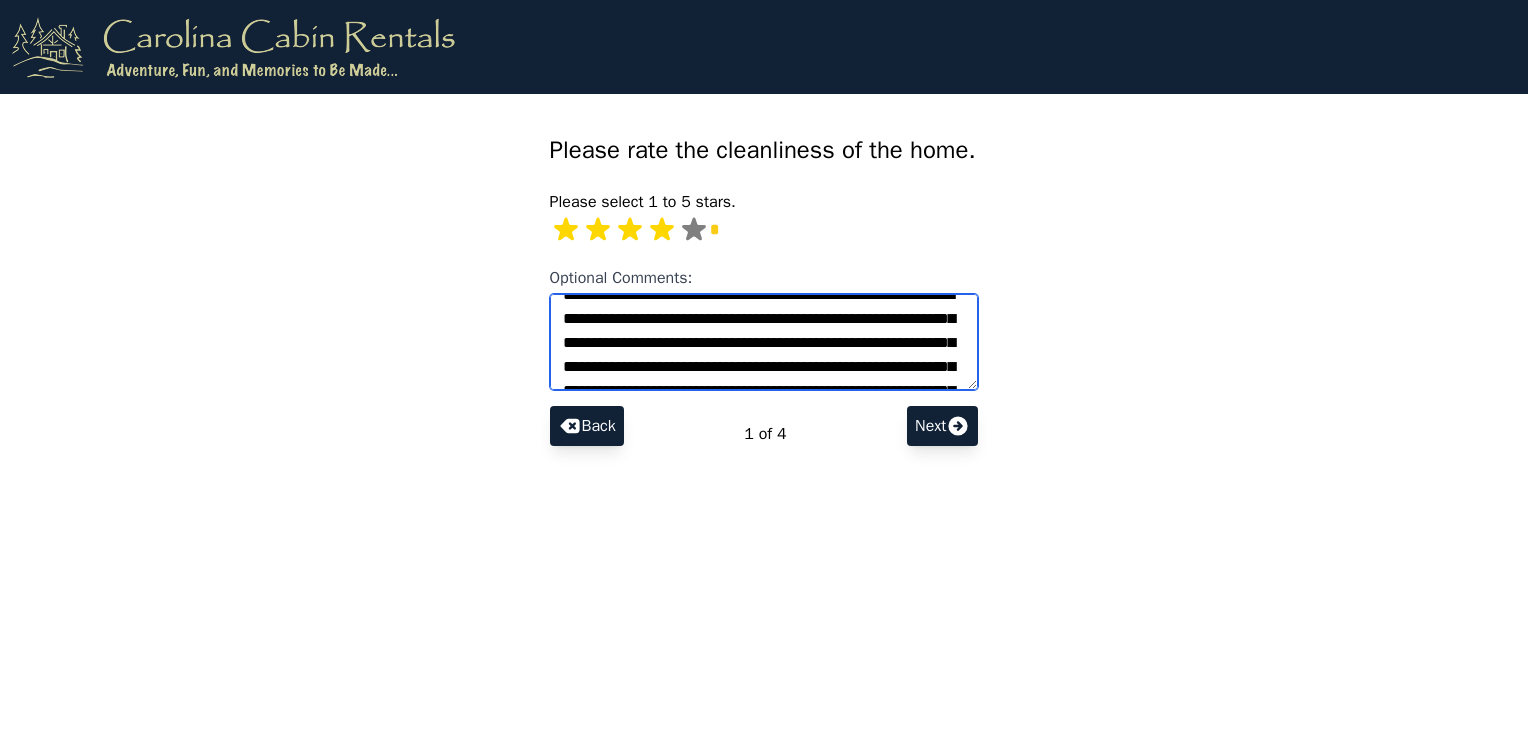 scroll, scrollTop: 0, scrollLeft: 0, axis: both 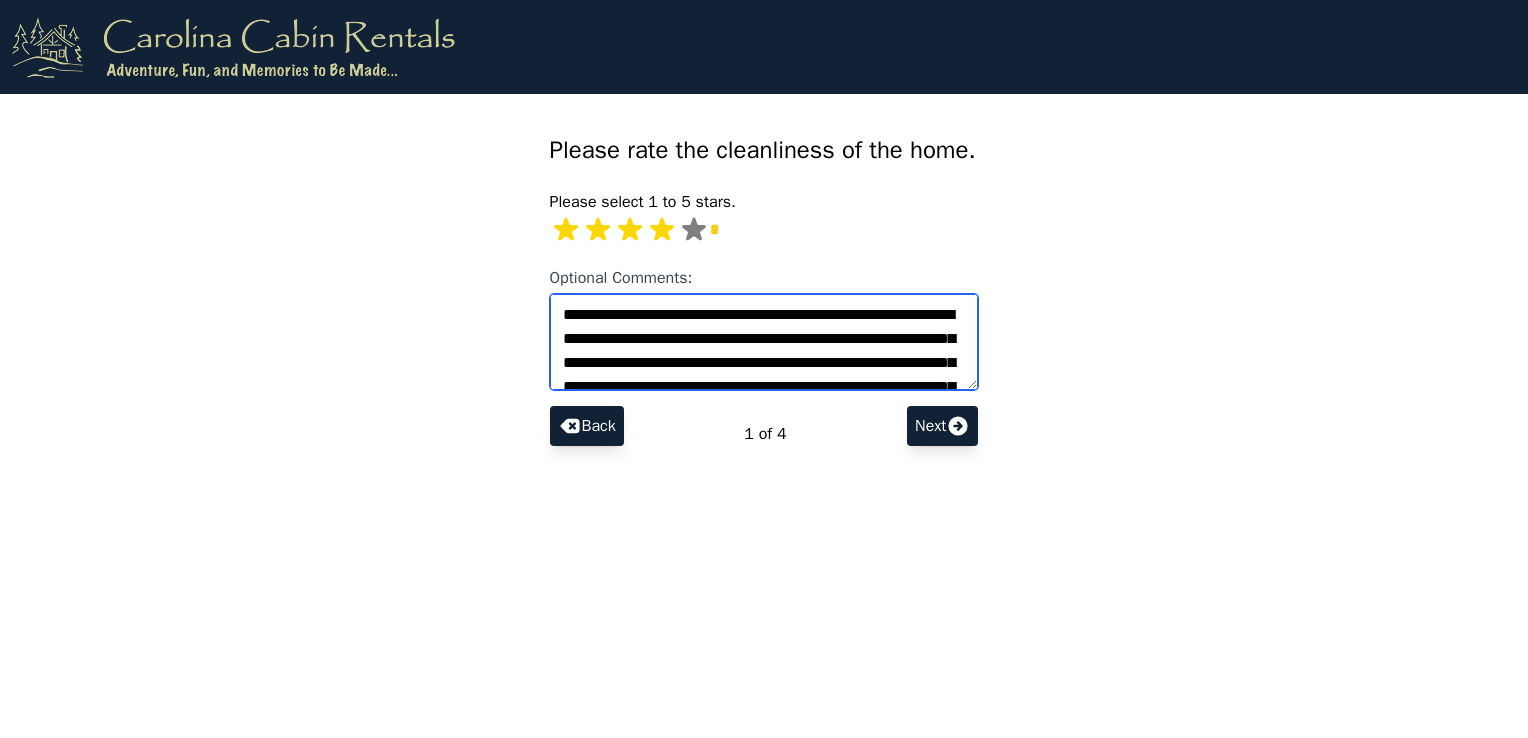 click on "Optional Comments:" at bounding box center [764, 342] 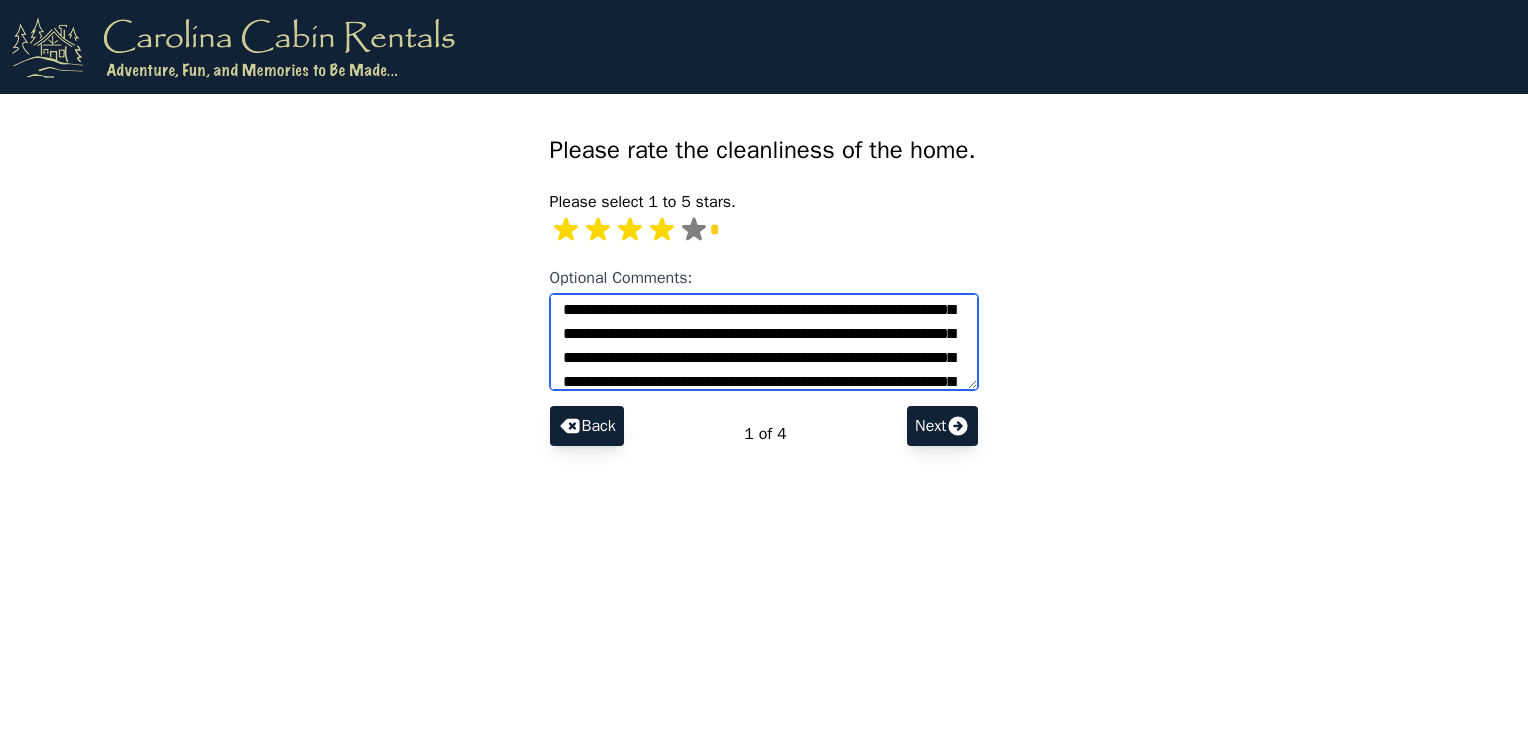 scroll, scrollTop: 84, scrollLeft: 0, axis: vertical 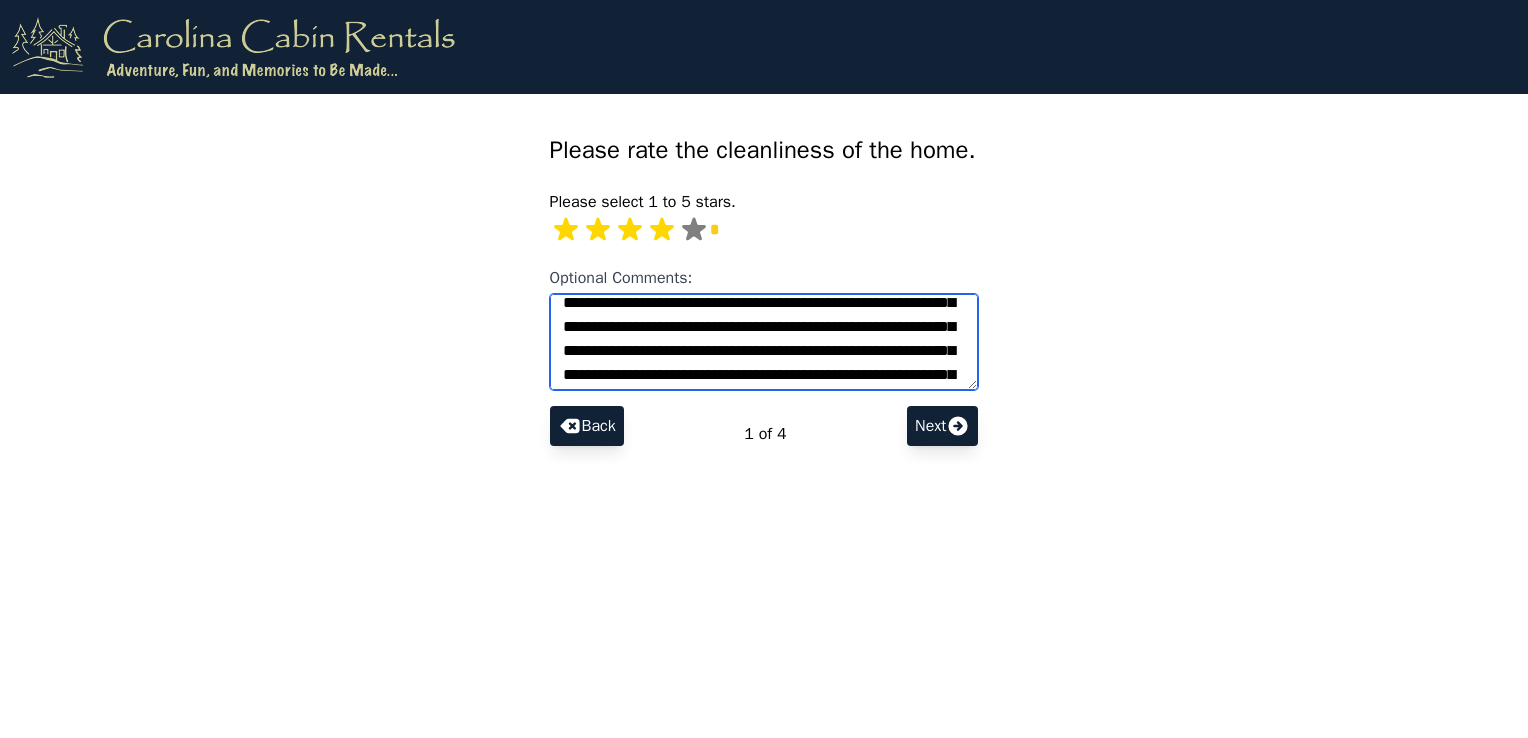 click on "Optional Comments:" at bounding box center [764, 342] 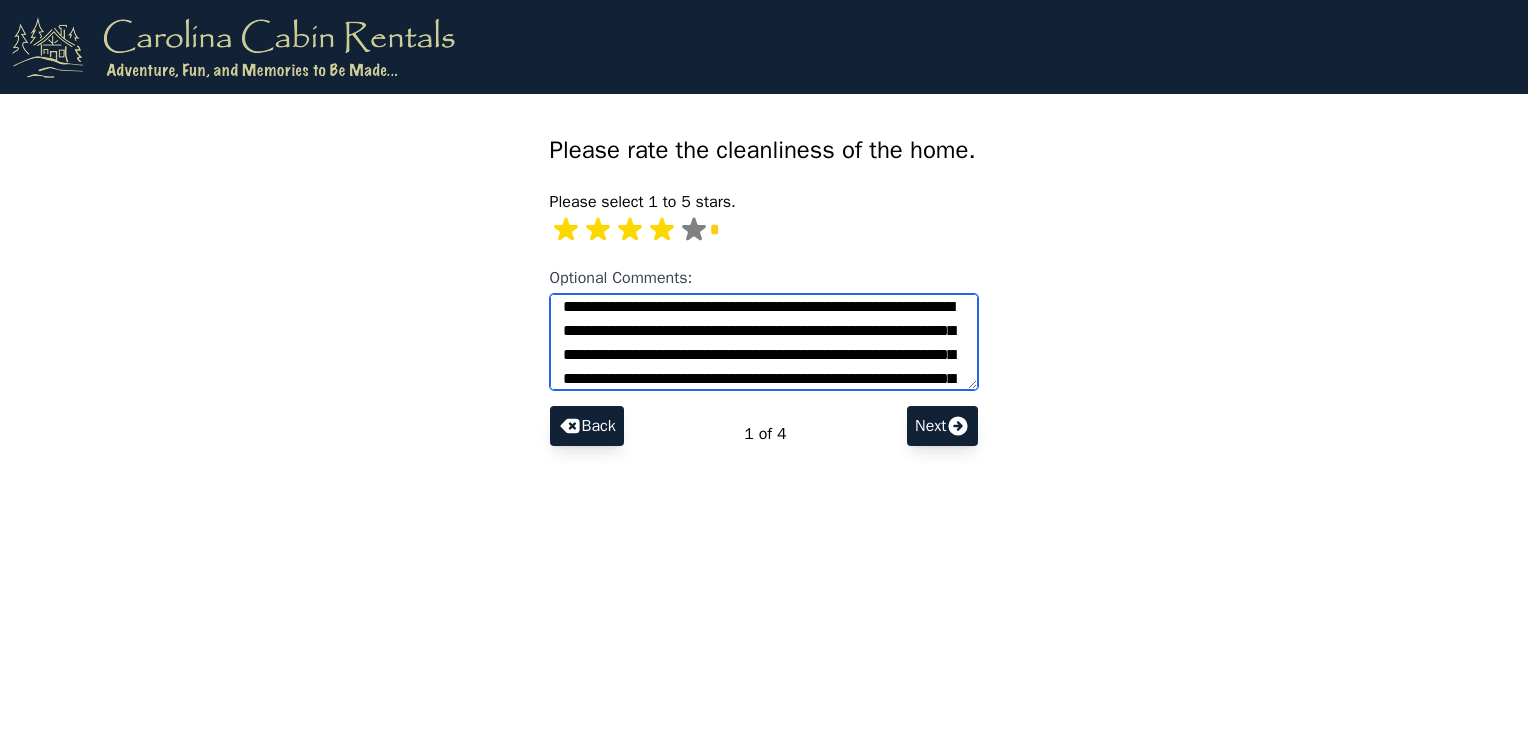 scroll, scrollTop: 176, scrollLeft: 0, axis: vertical 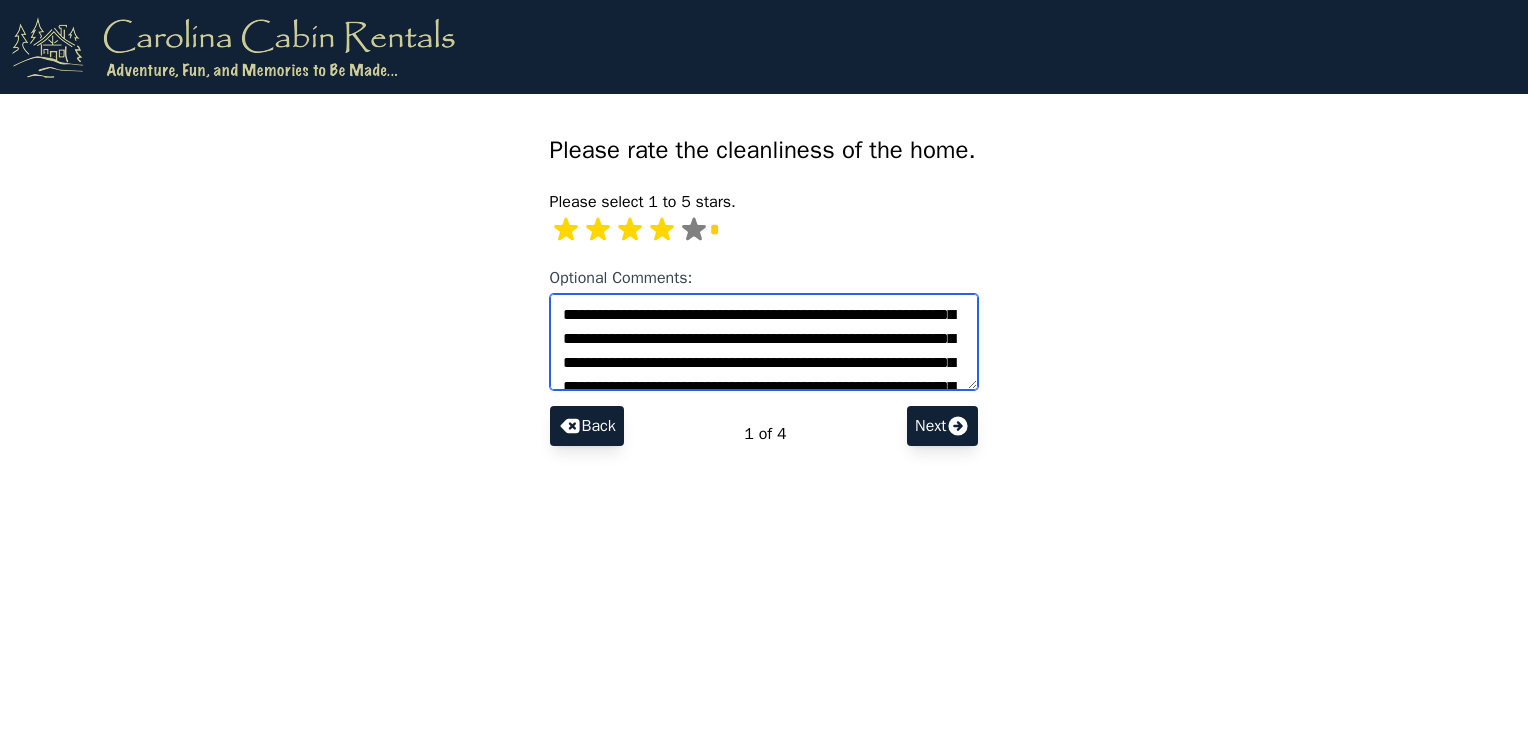 click on "Optional Comments:" at bounding box center (764, 342) 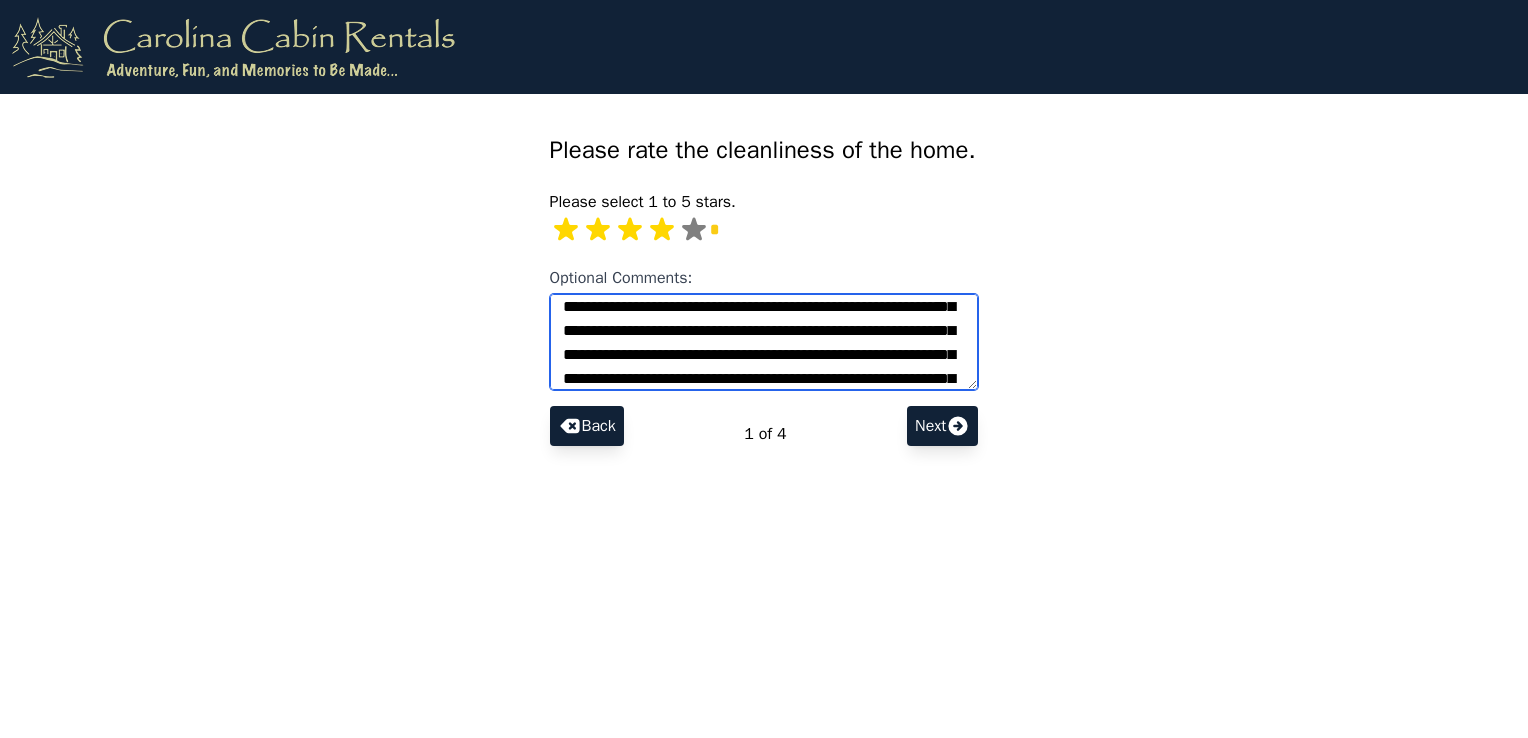 scroll, scrollTop: 496, scrollLeft: 0, axis: vertical 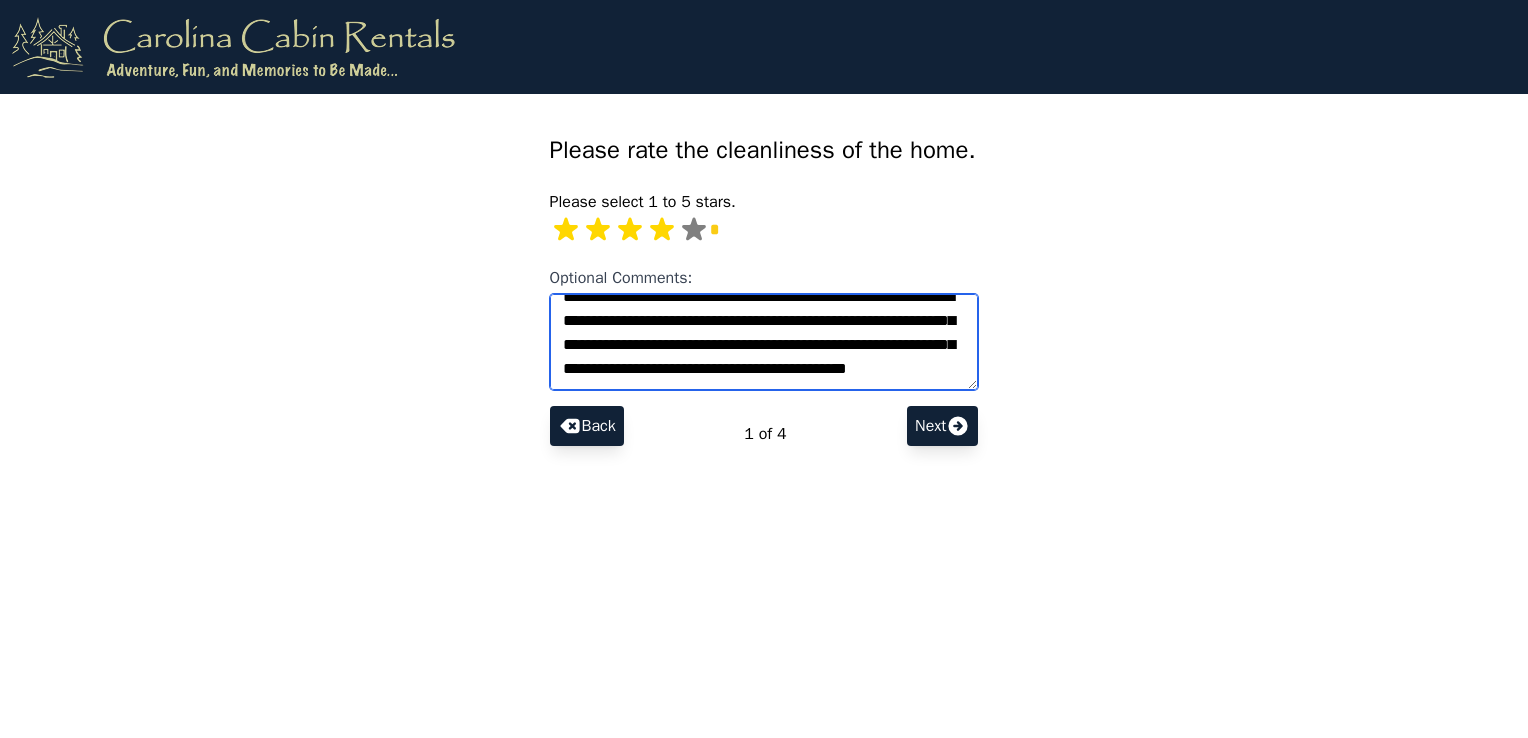 click on "Optional Comments:" at bounding box center (764, 342) 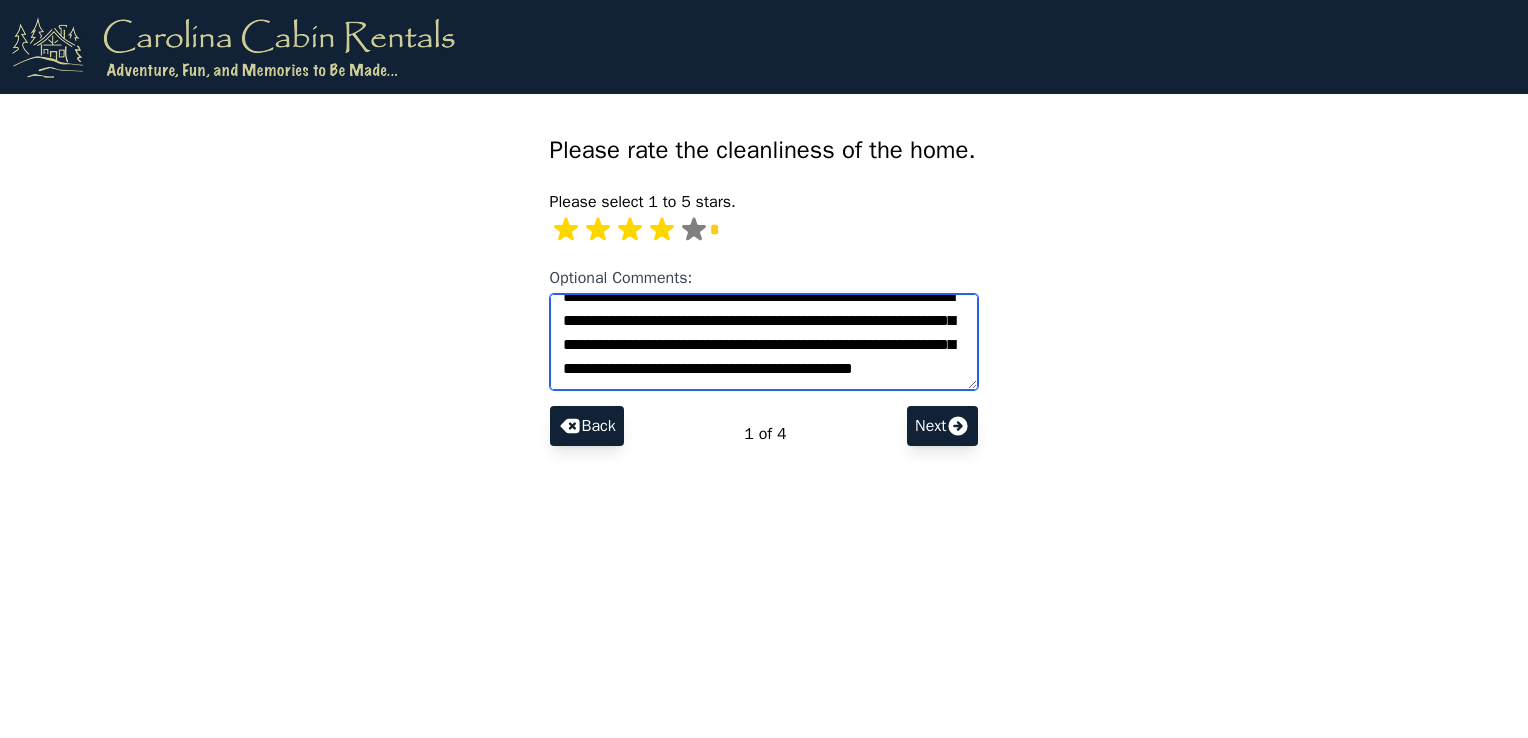 scroll, scrollTop: 881, scrollLeft: 0, axis: vertical 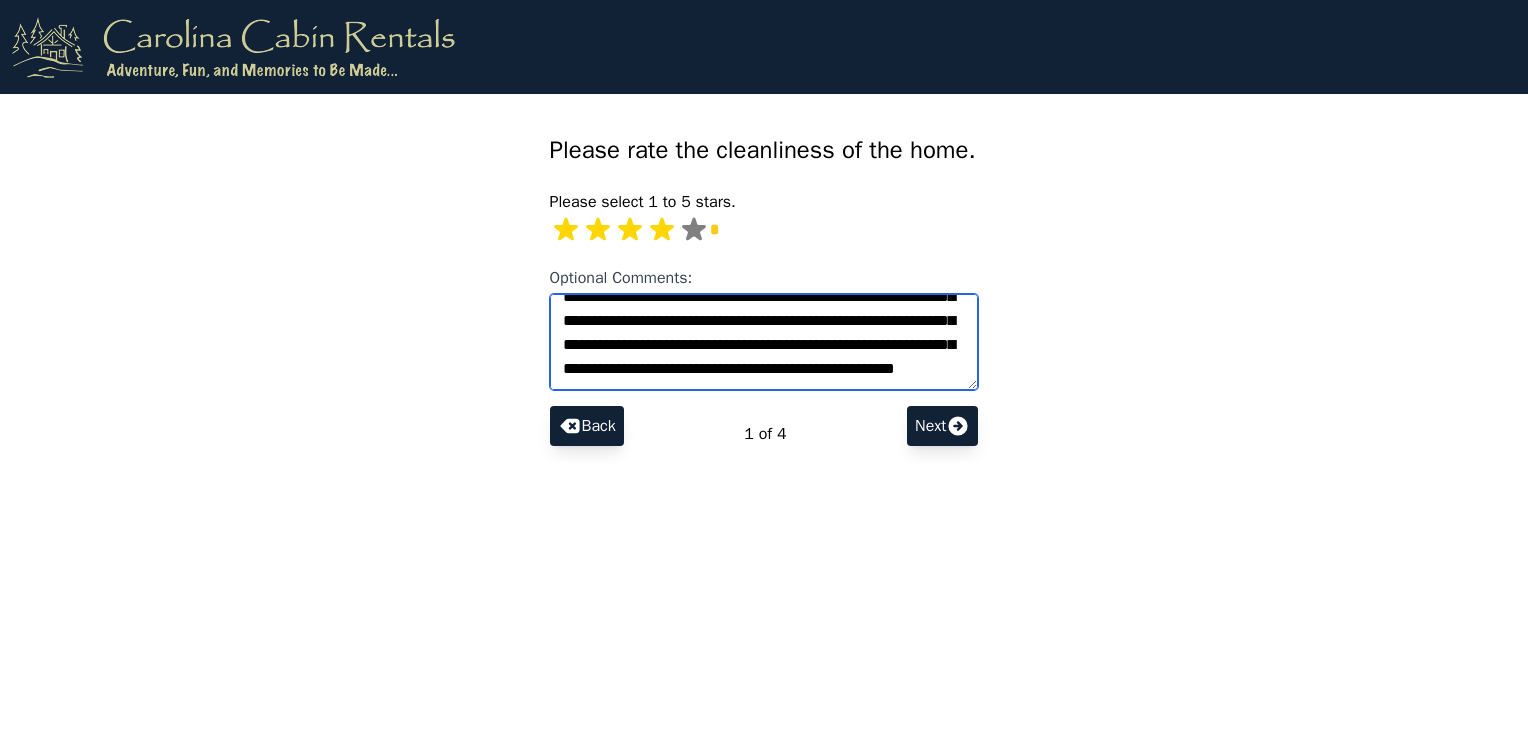 click on "Optional Comments:" at bounding box center (764, 342) 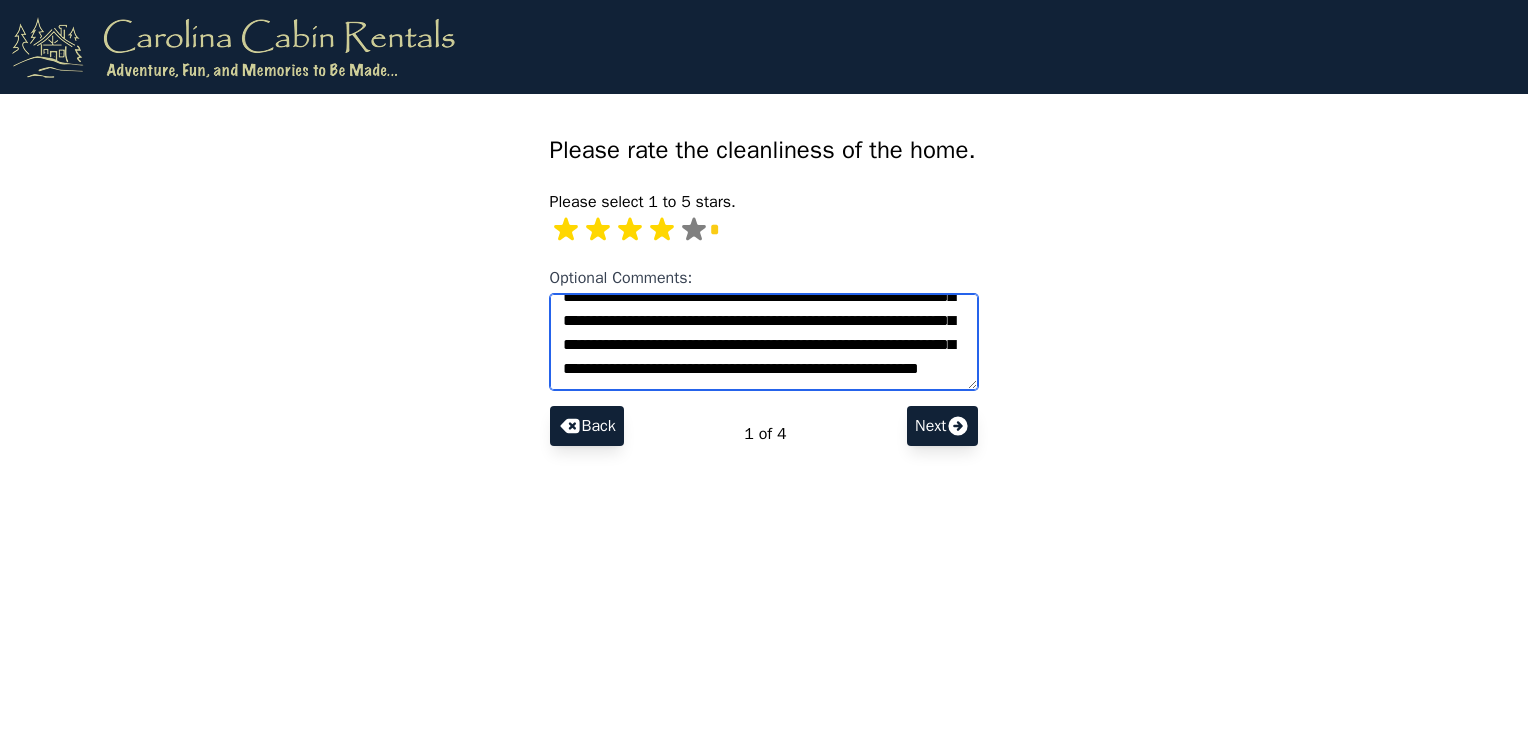 type on "**********" 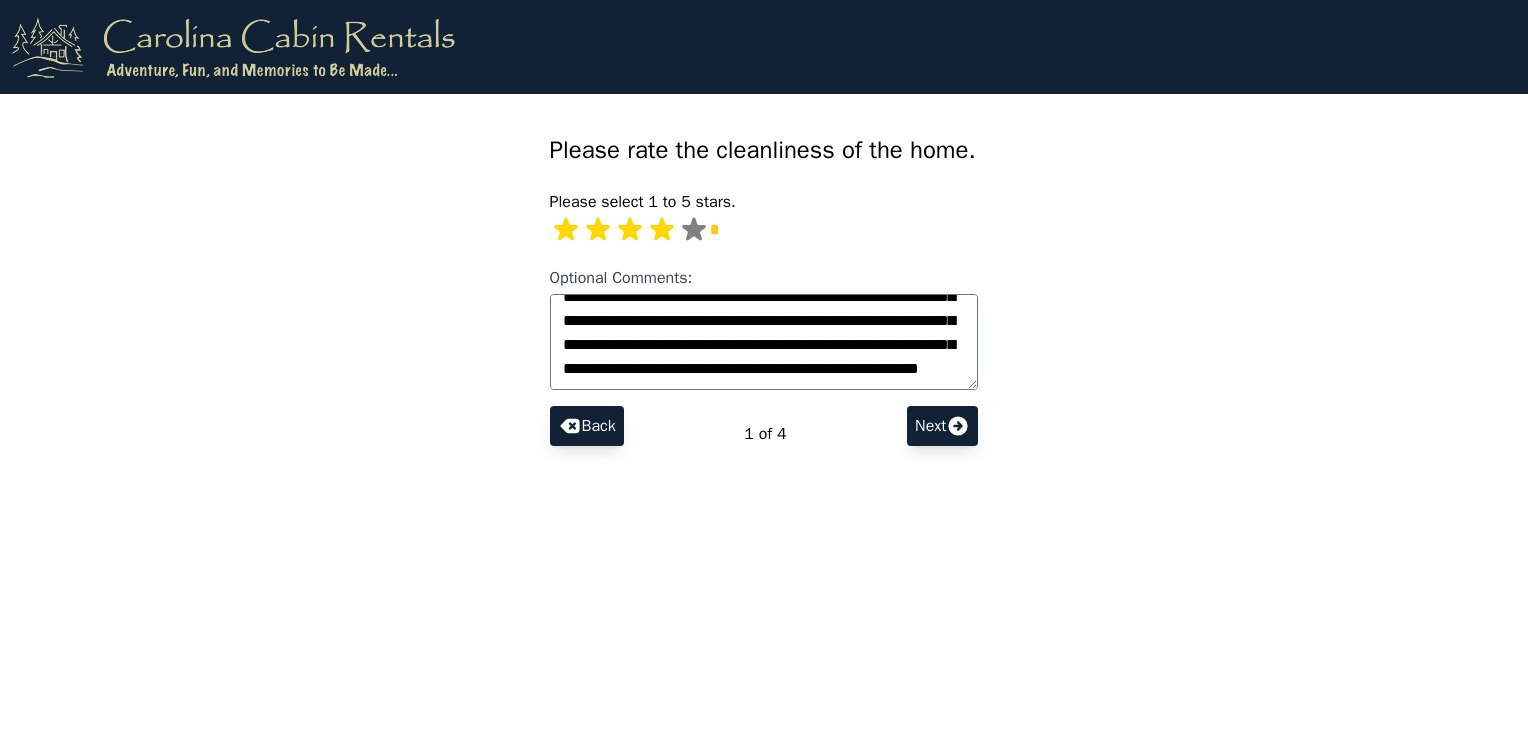 click on "Next" at bounding box center [587, 426] 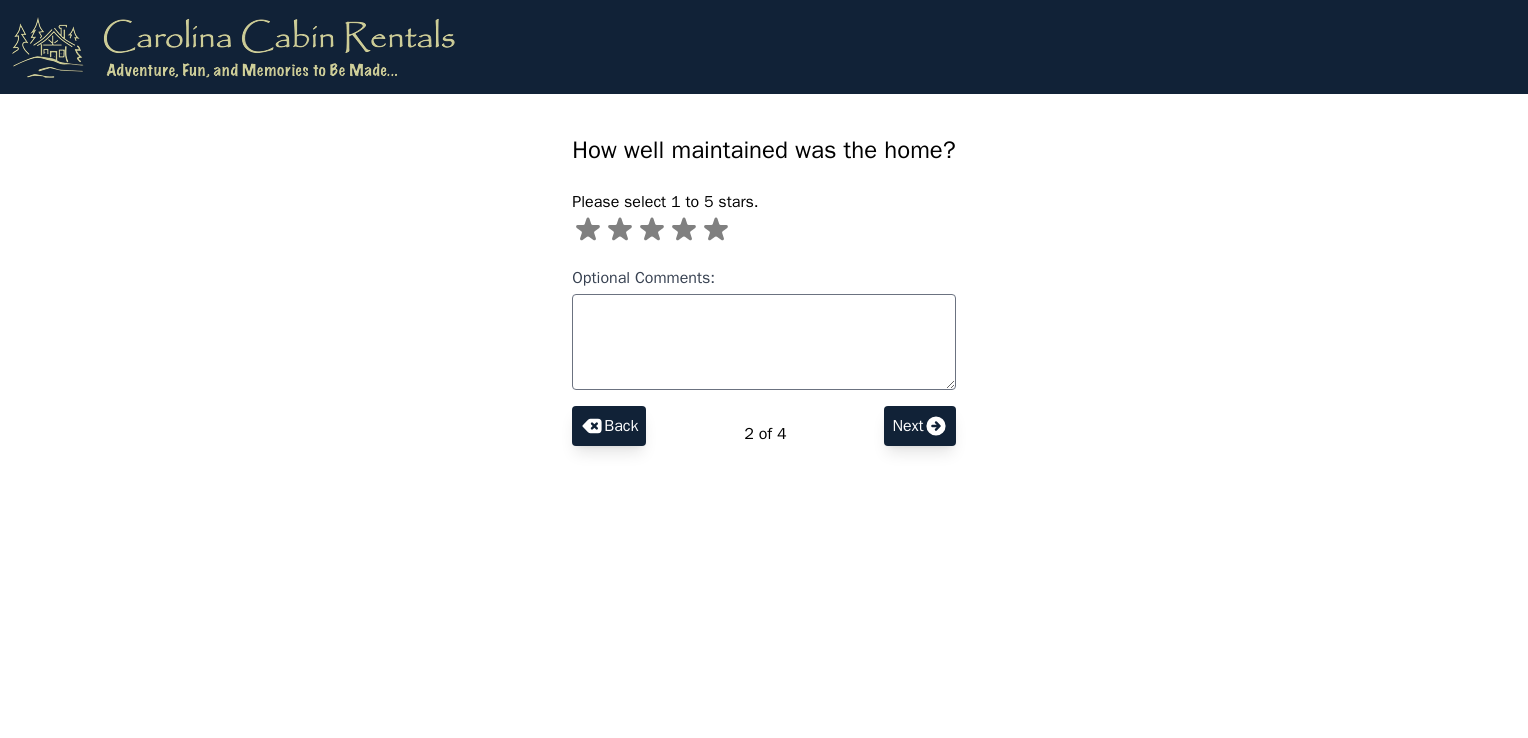 click at bounding box center [588, 229] 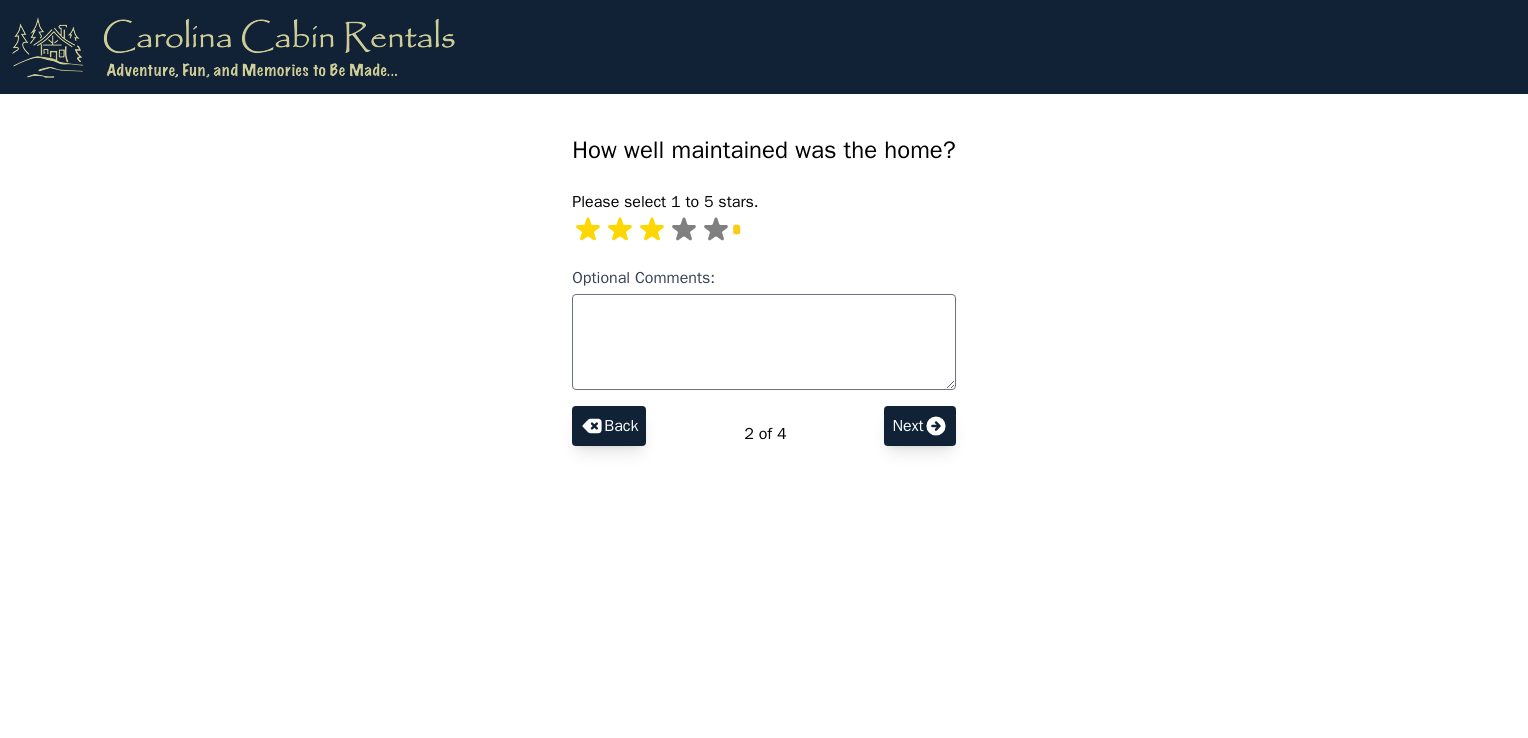 click on "Next" at bounding box center [609, 426] 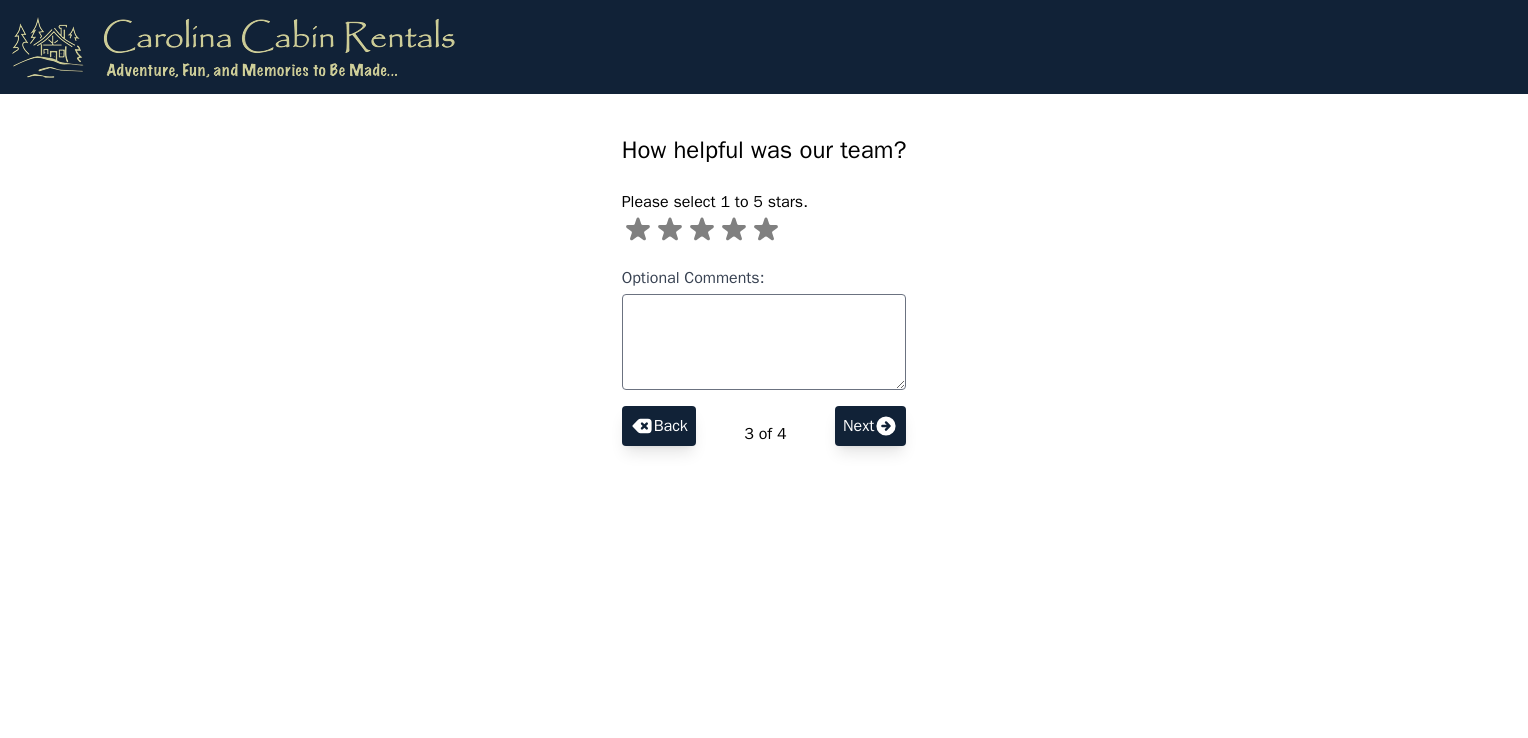 click at bounding box center [638, 229] 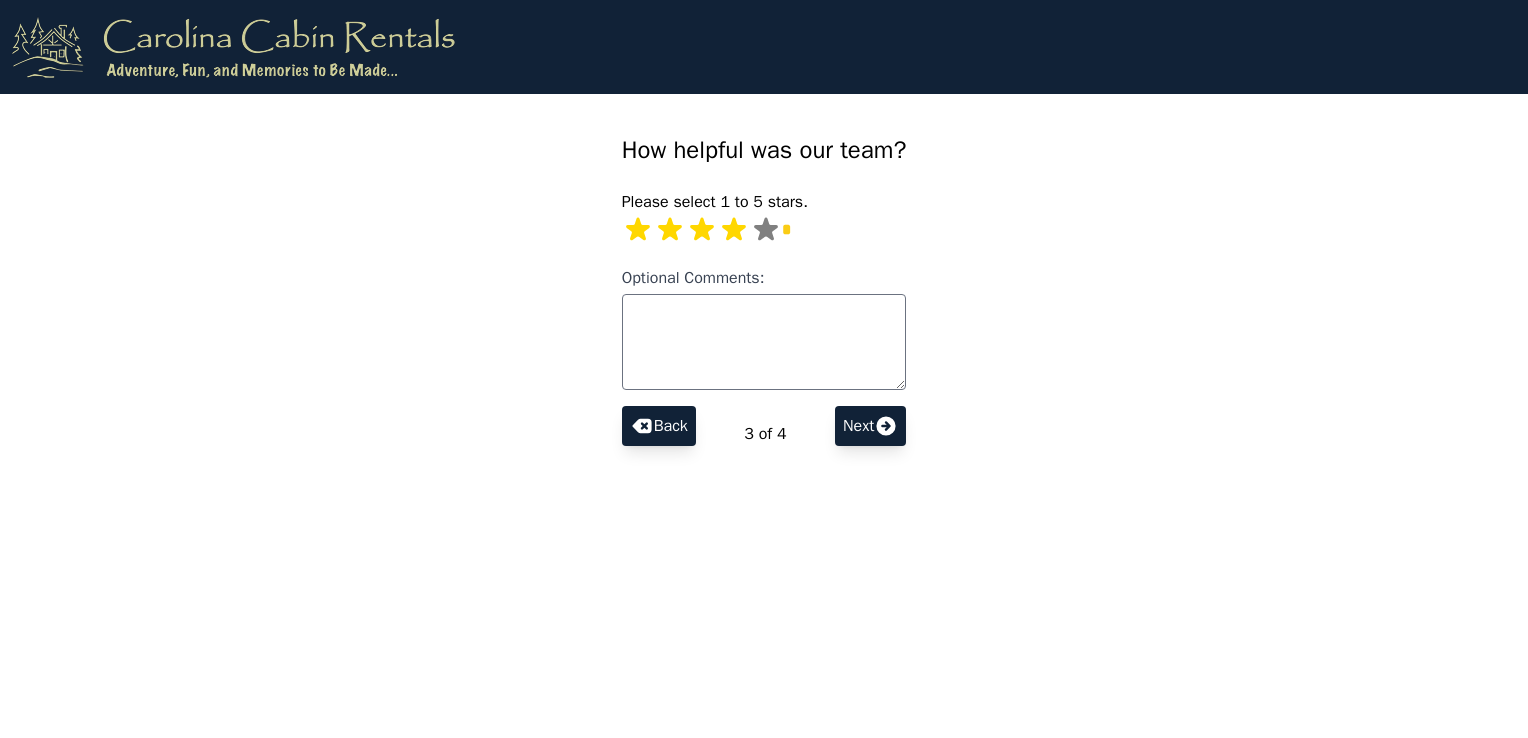 click on "Next" at bounding box center [659, 426] 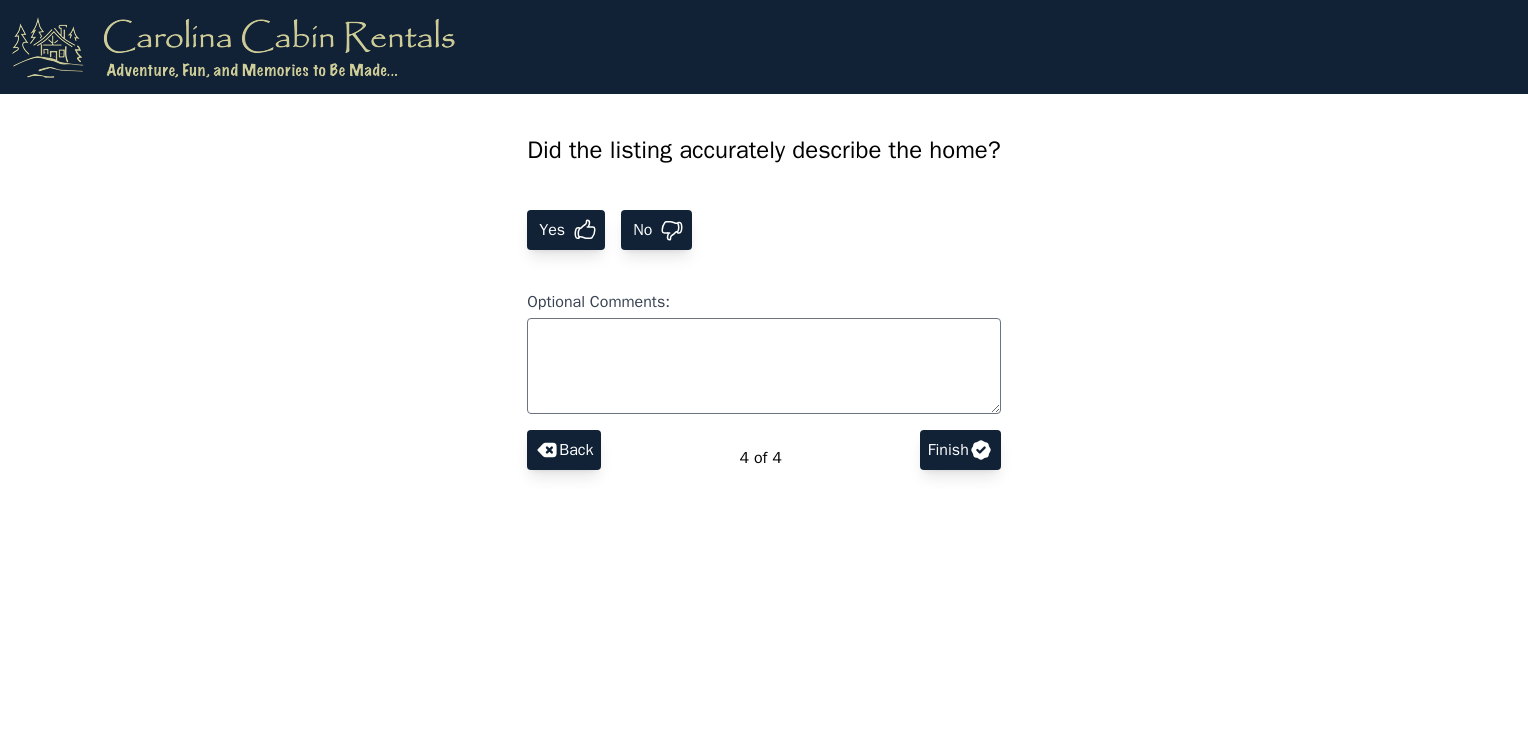 click on "Yes" at bounding box center [554, 230] 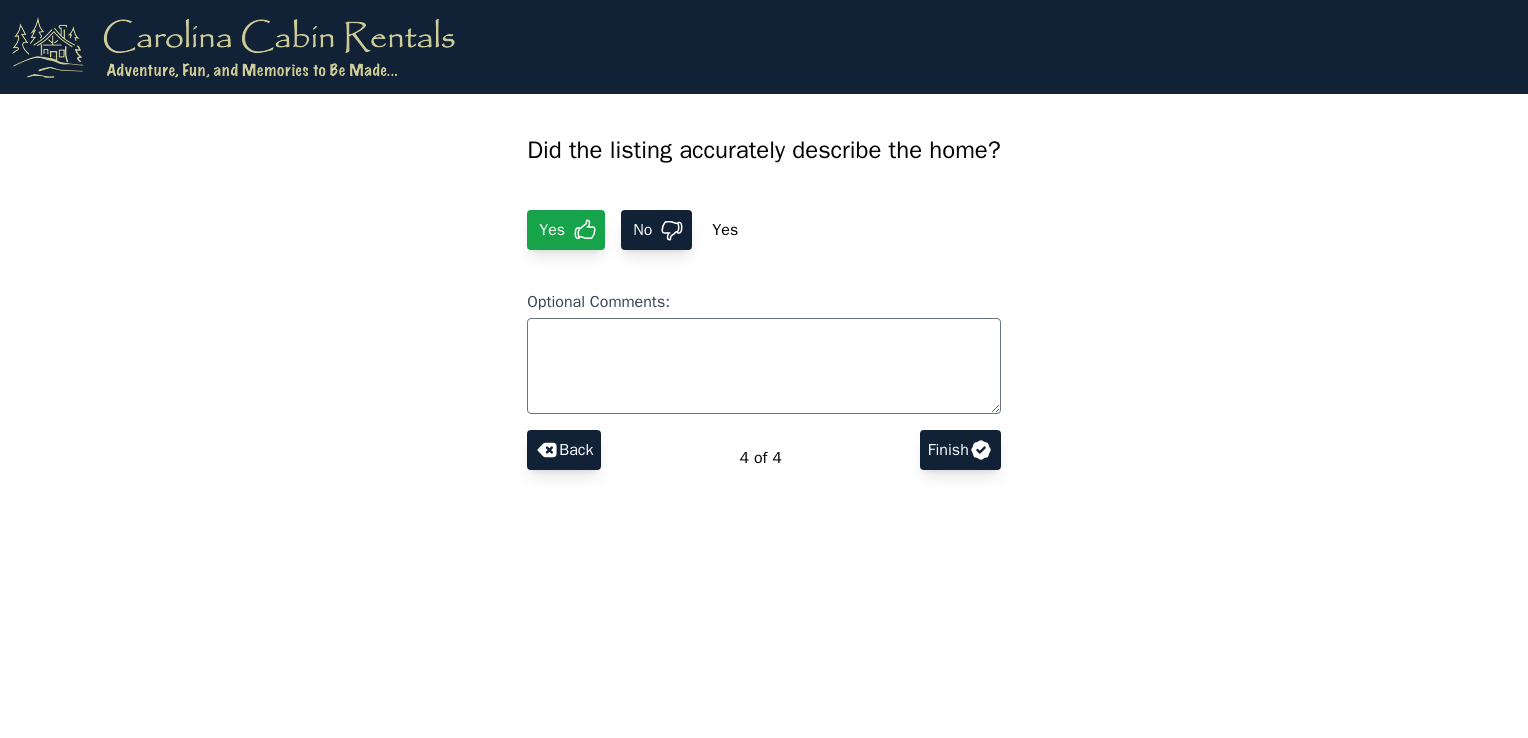 click on "Finish" at bounding box center [564, 450] 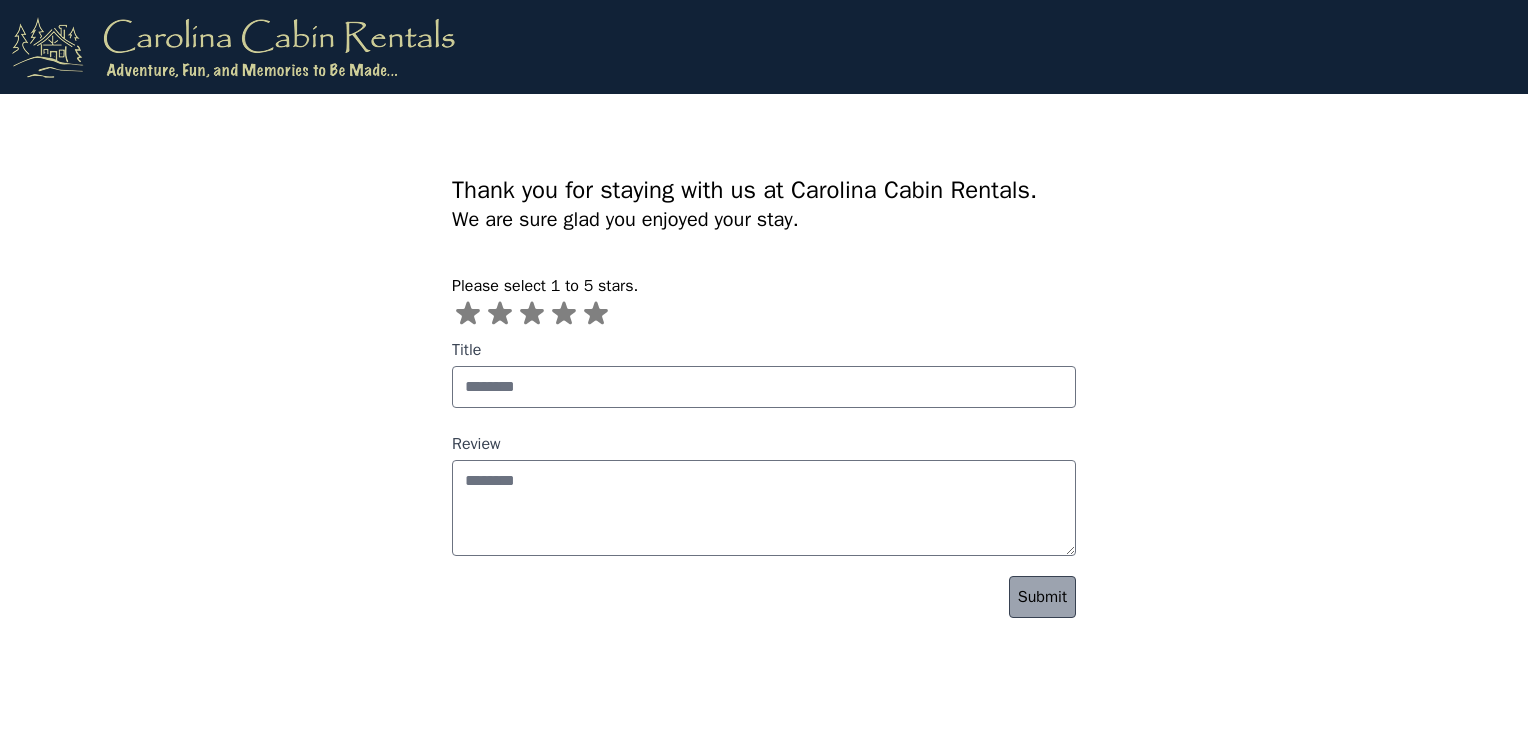 click at bounding box center [468, 313] 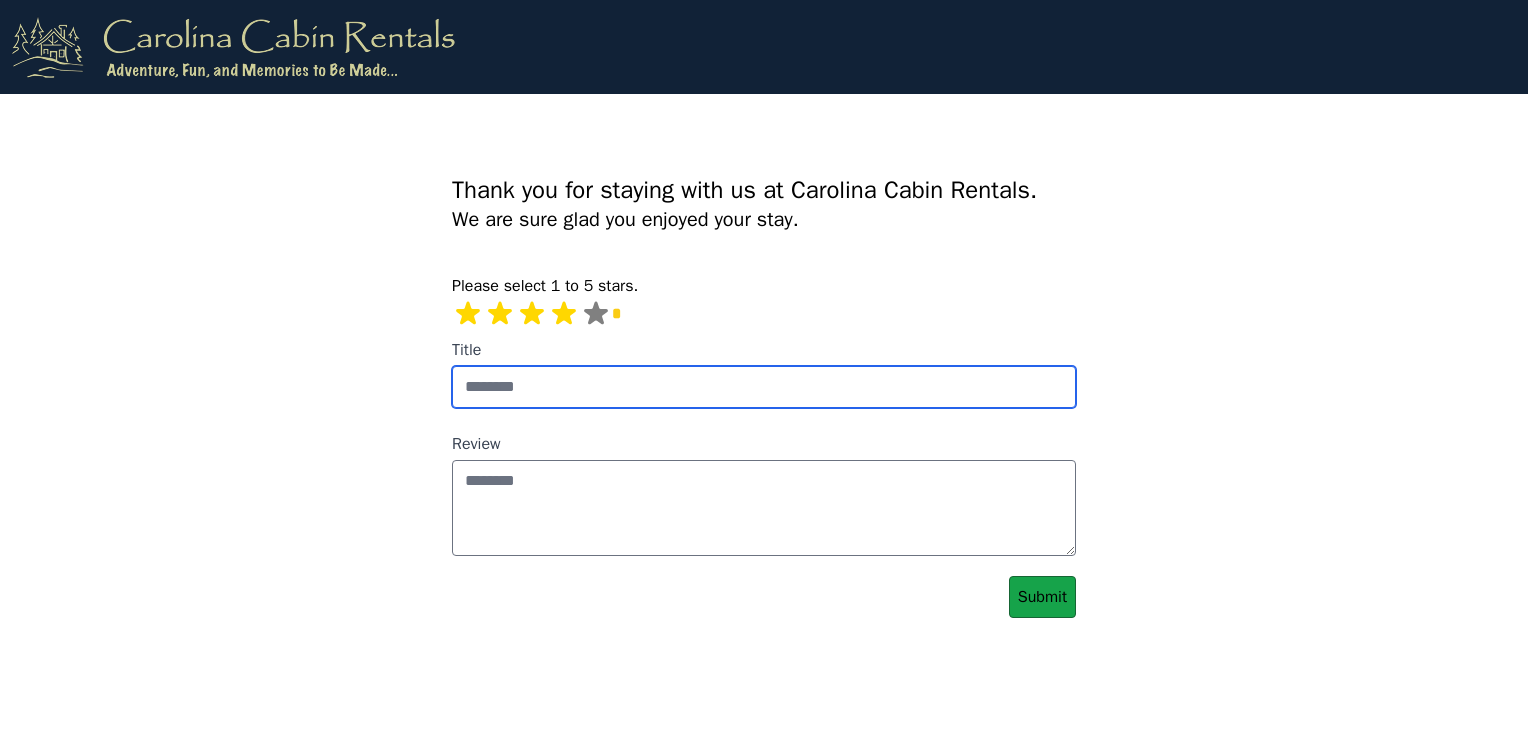click on "Title" at bounding box center [764, 387] 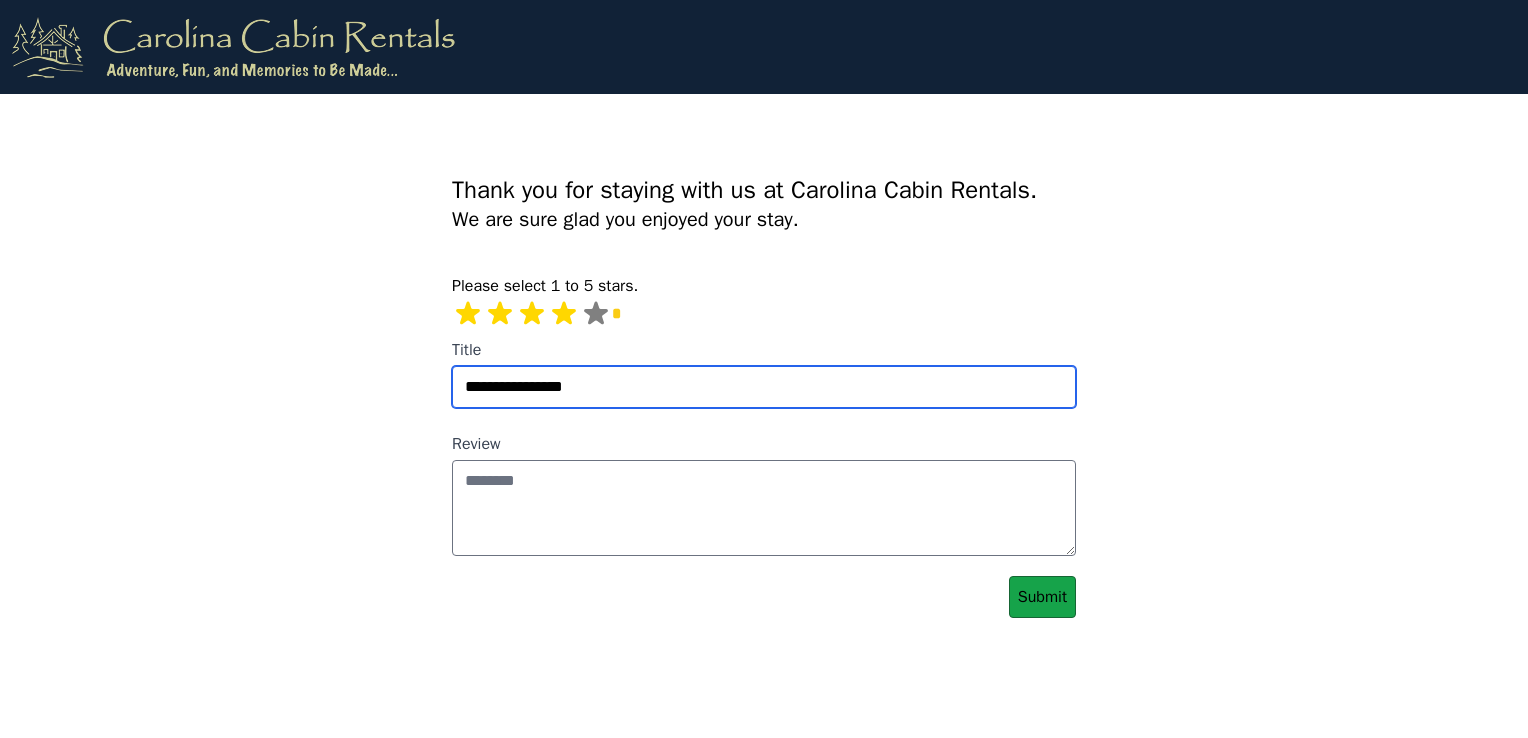 type on "**********" 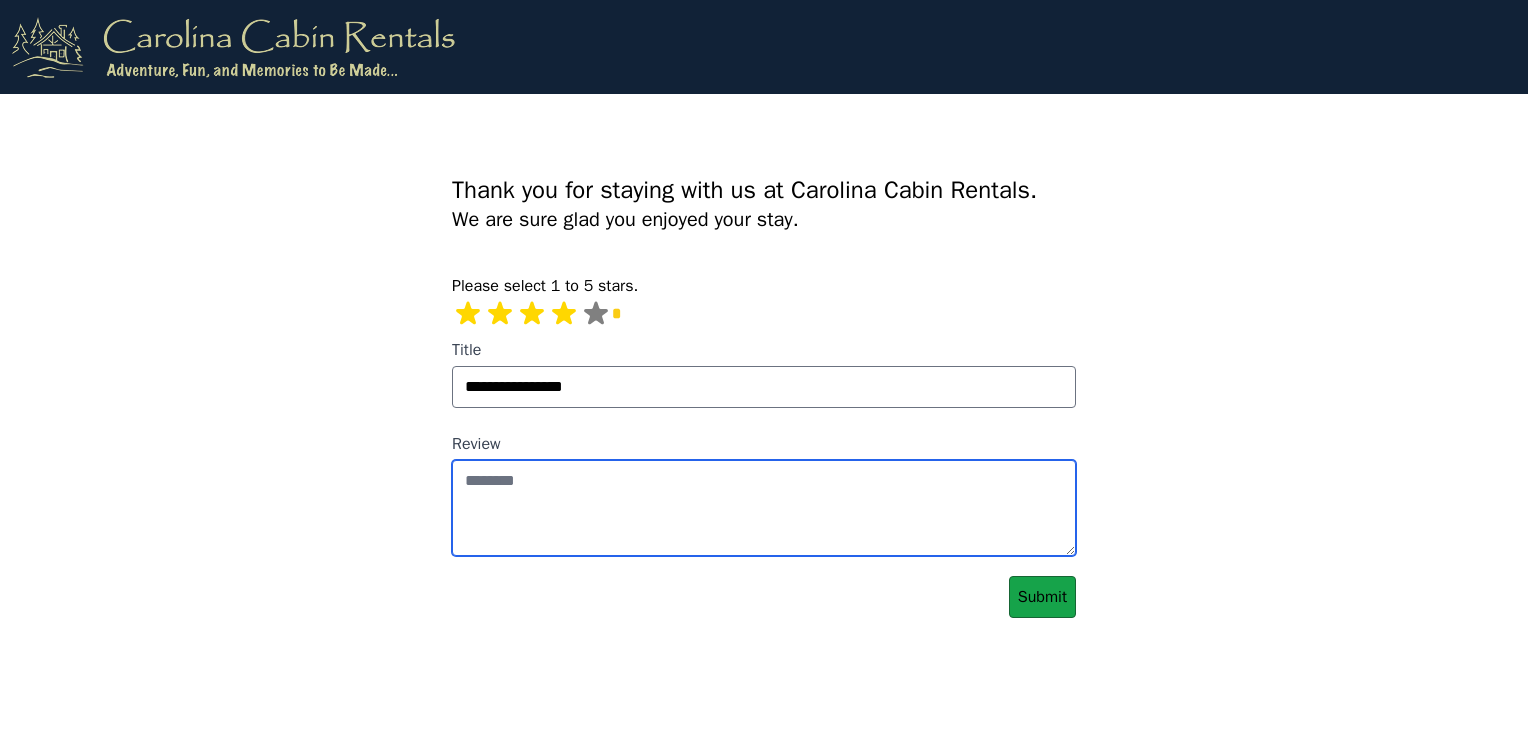 click on "Review" at bounding box center [764, 508] 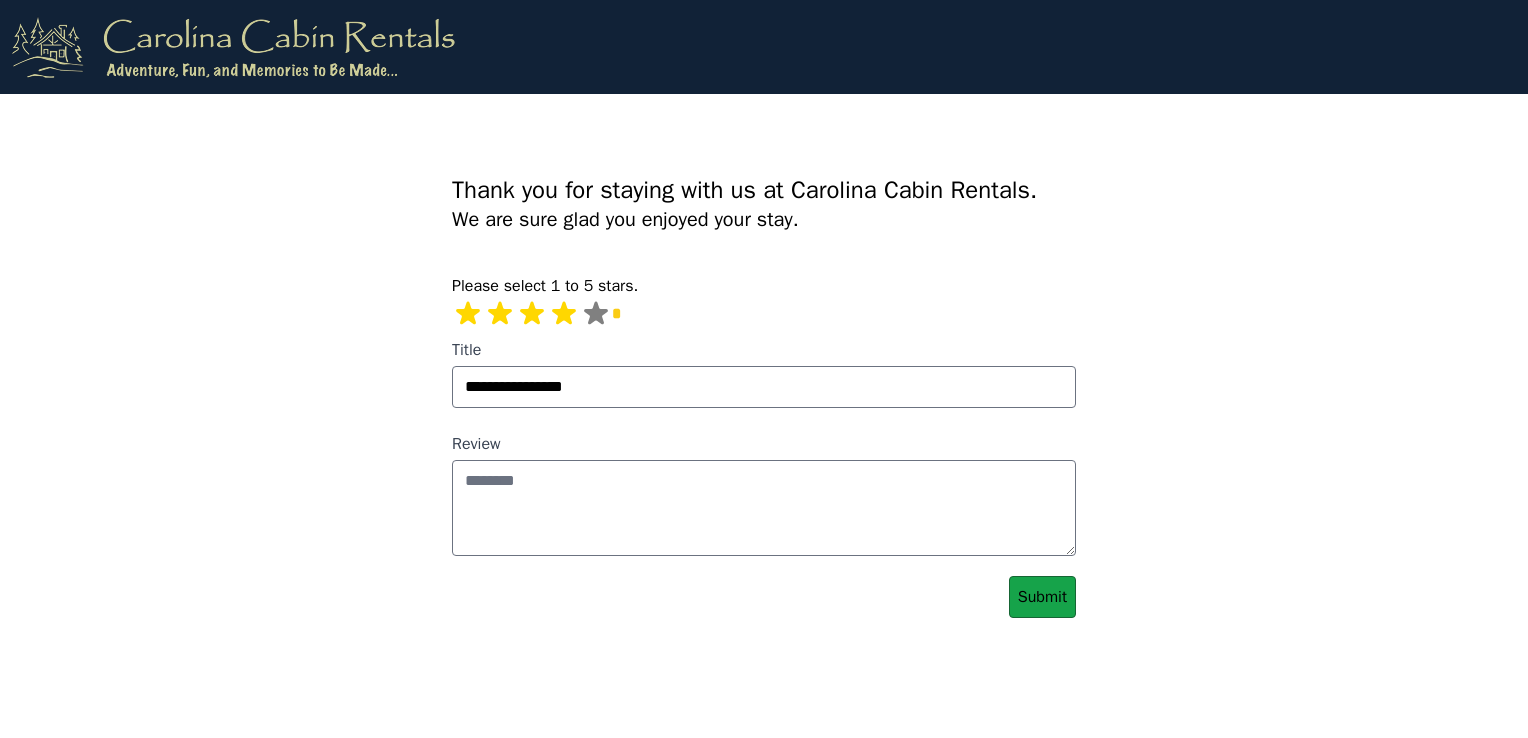 click on "Submit" at bounding box center [1042, 597] 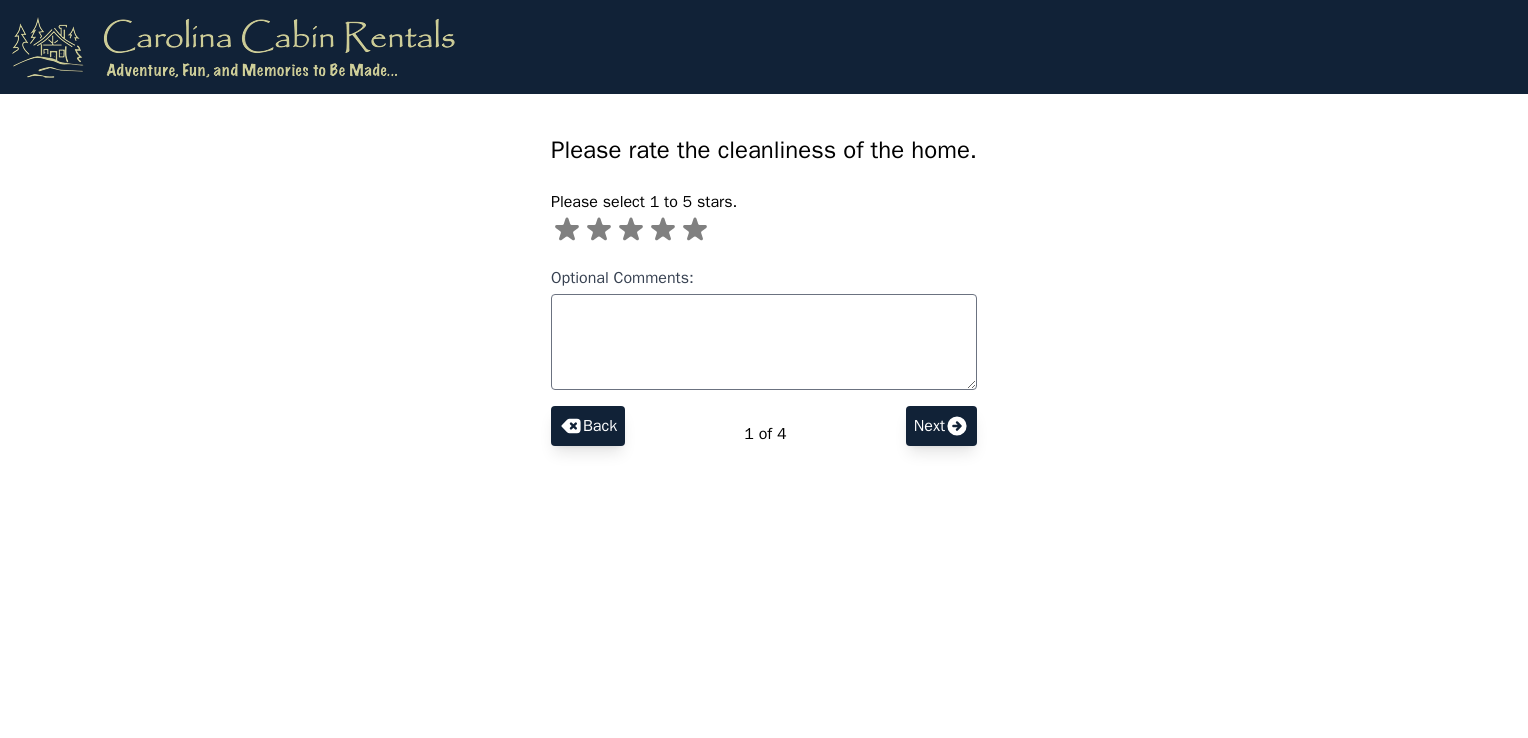 scroll, scrollTop: 0, scrollLeft: 0, axis: both 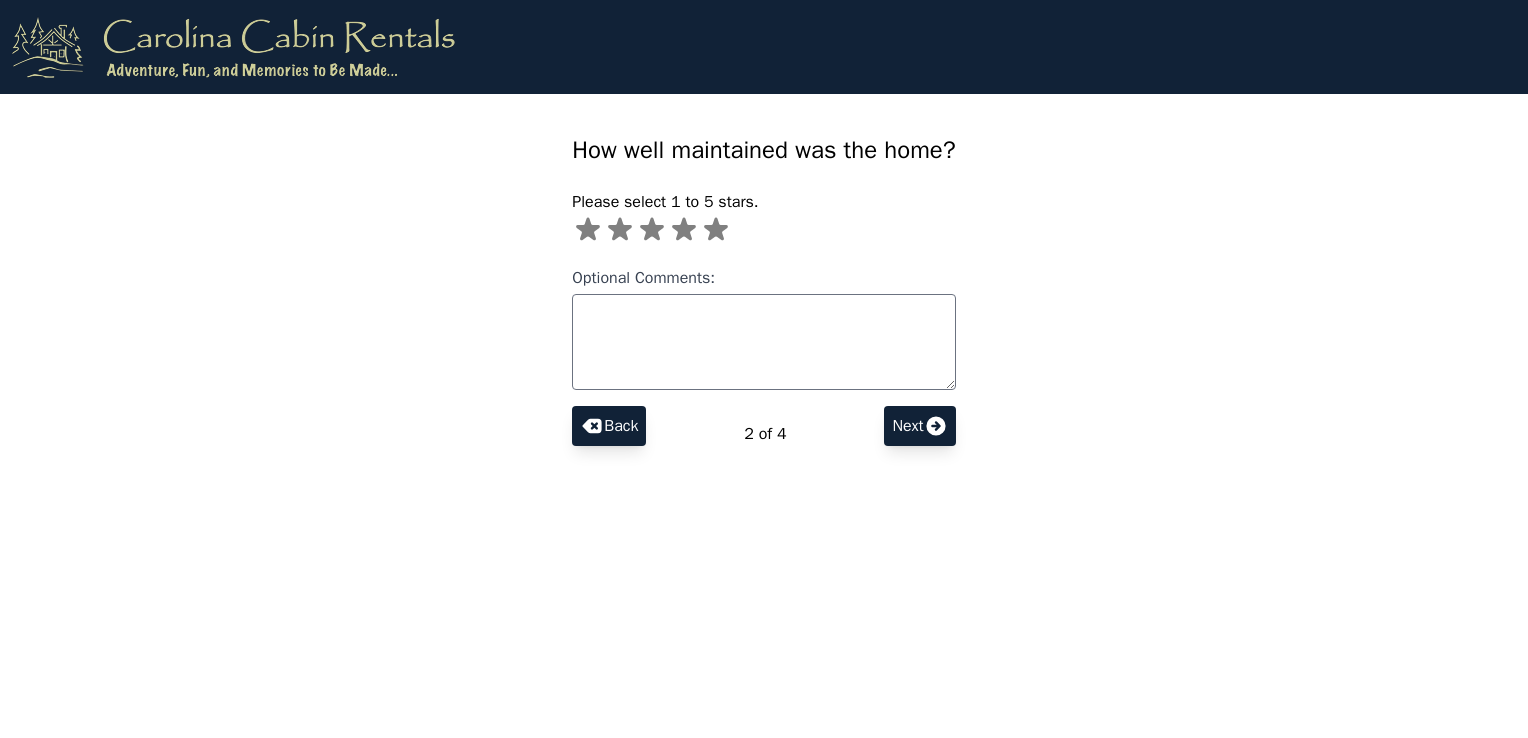 click on "Next" at bounding box center (609, 426) 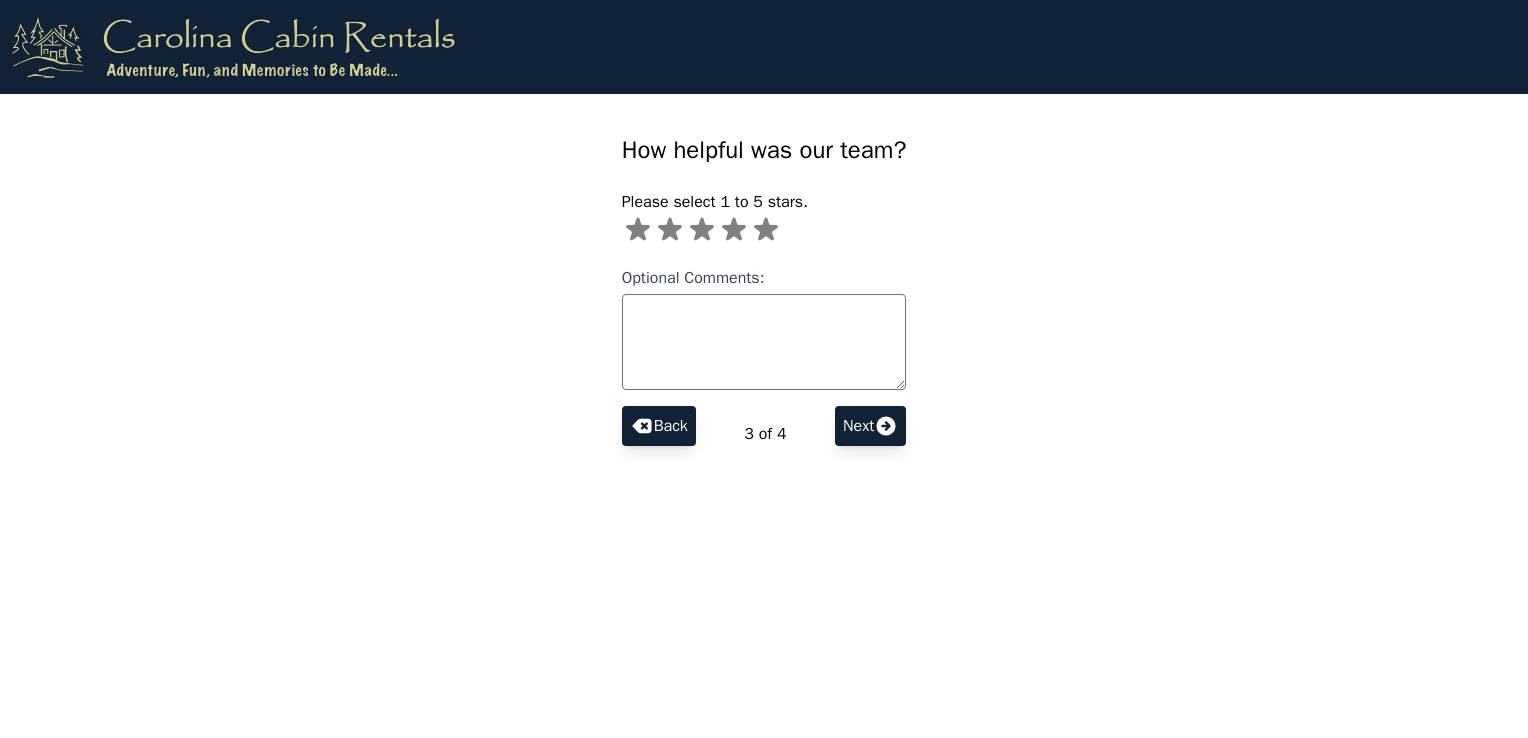 click on "How helpful was our team? Please select 1 to 5 stars. Optional Comments:  Back  3 of 4  Next" at bounding box center (764, 290) 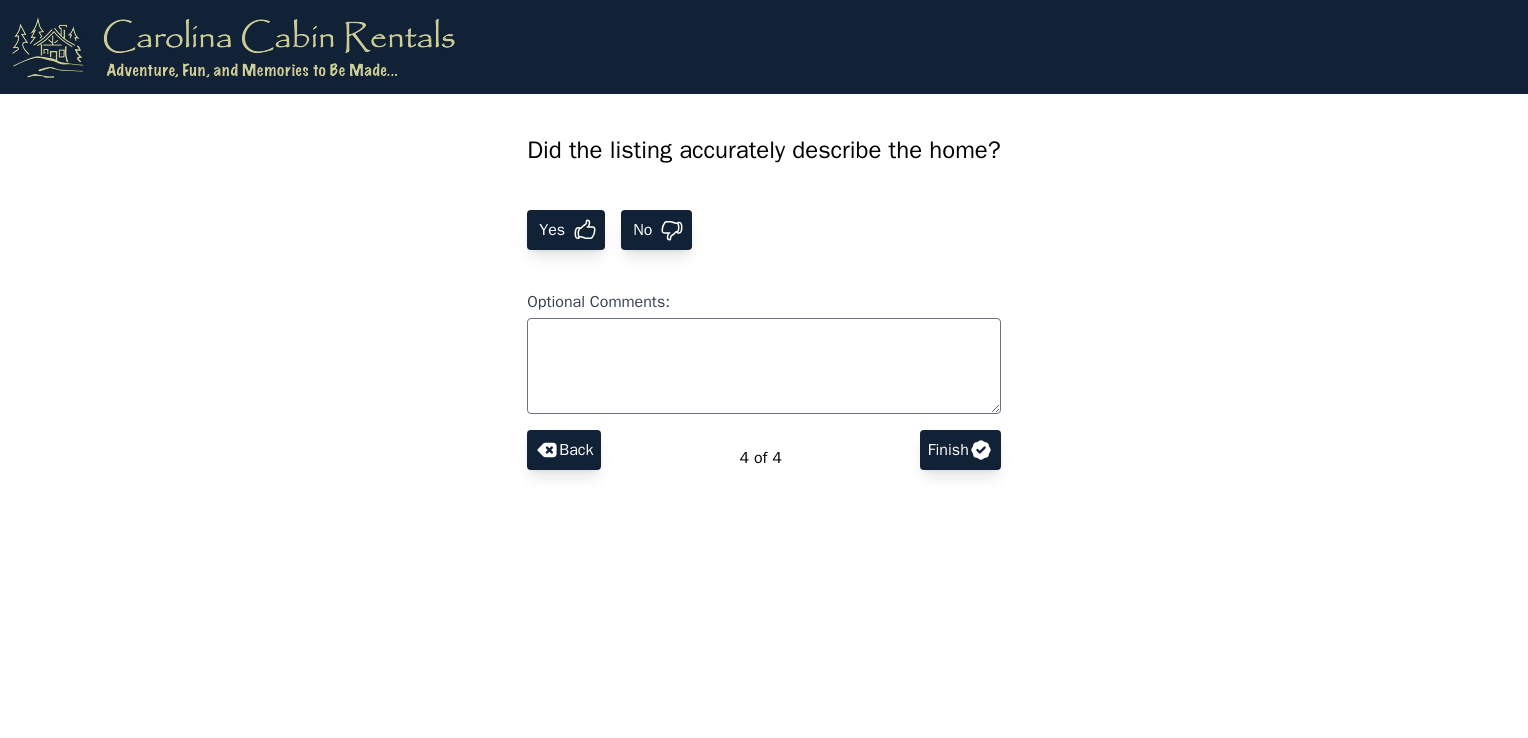 click on "Back  4 of 4  Finish" at bounding box center (764, 442) 